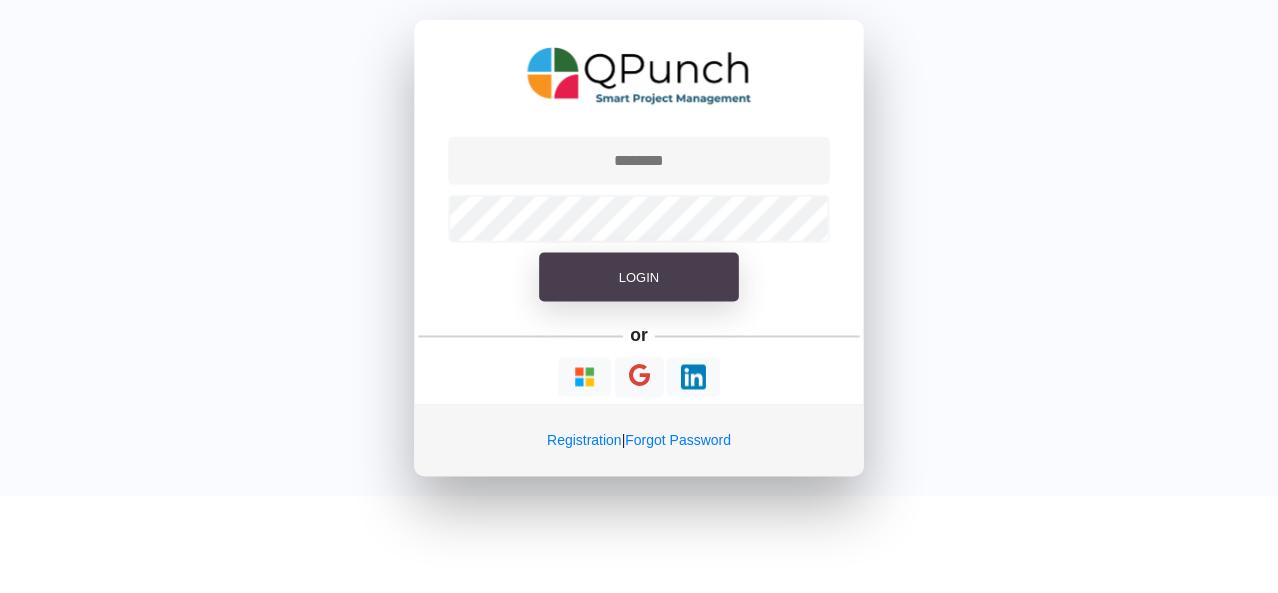 scroll, scrollTop: 0, scrollLeft: 0, axis: both 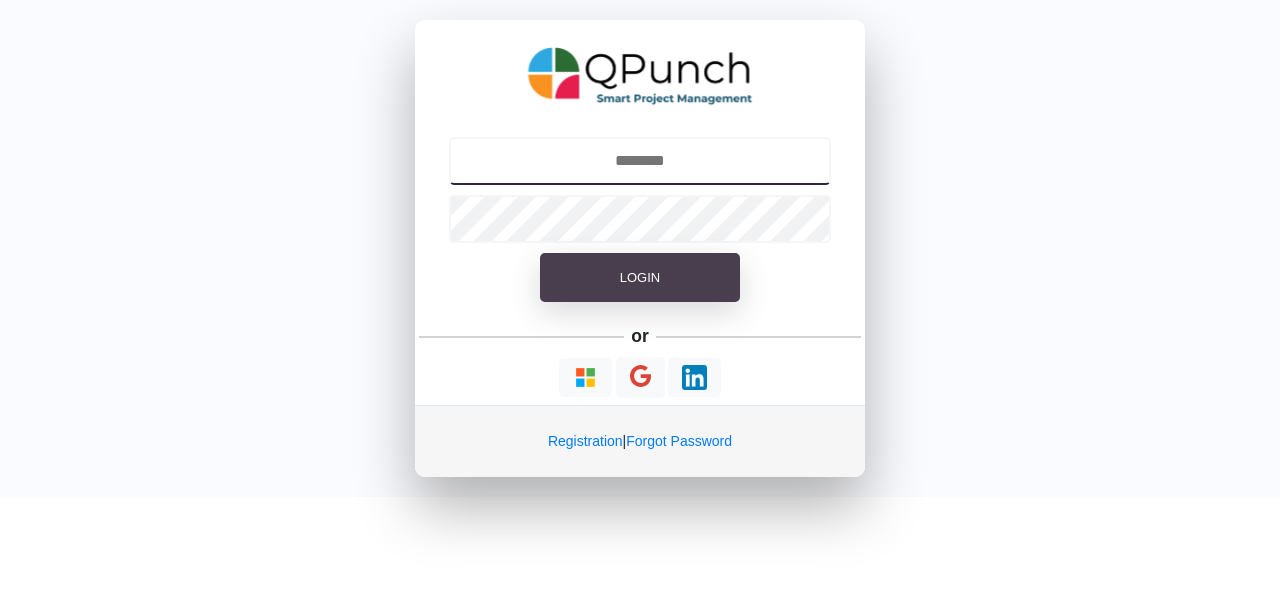 type on "**********" 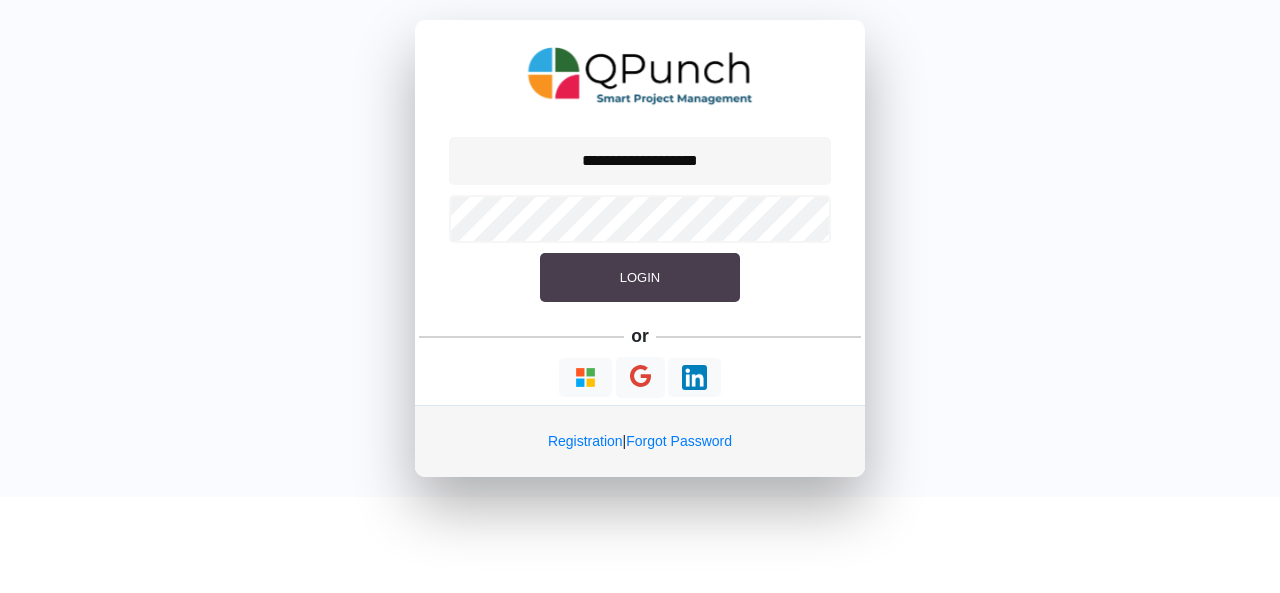 click on "Login" at bounding box center (640, 278) 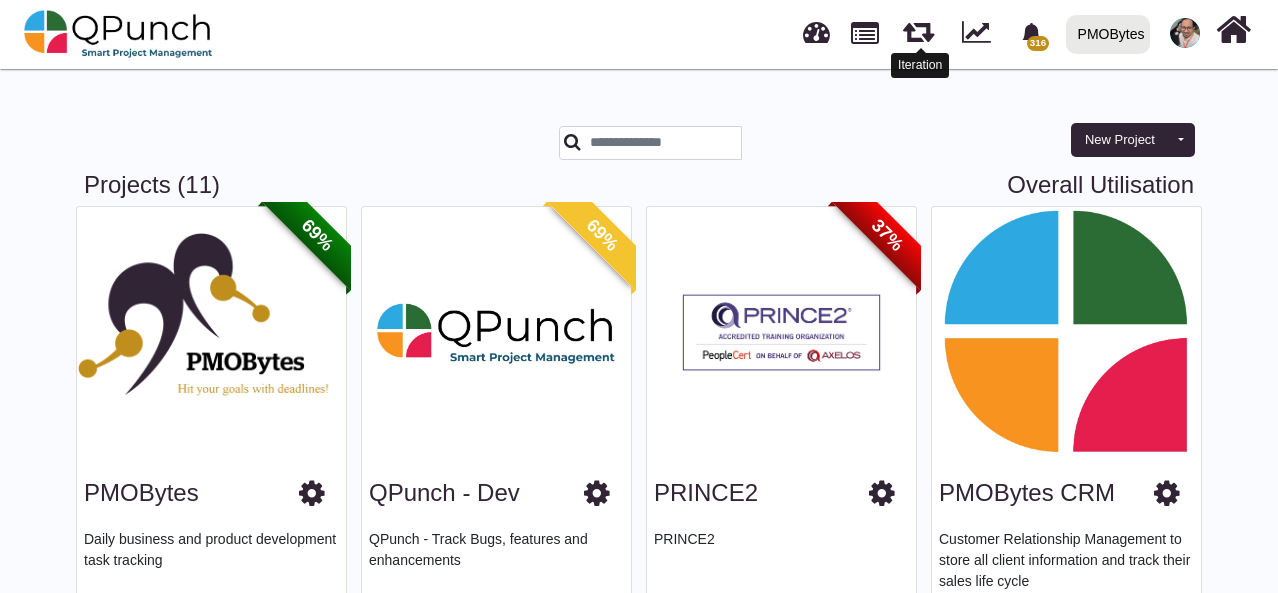 click at bounding box center [918, 28] 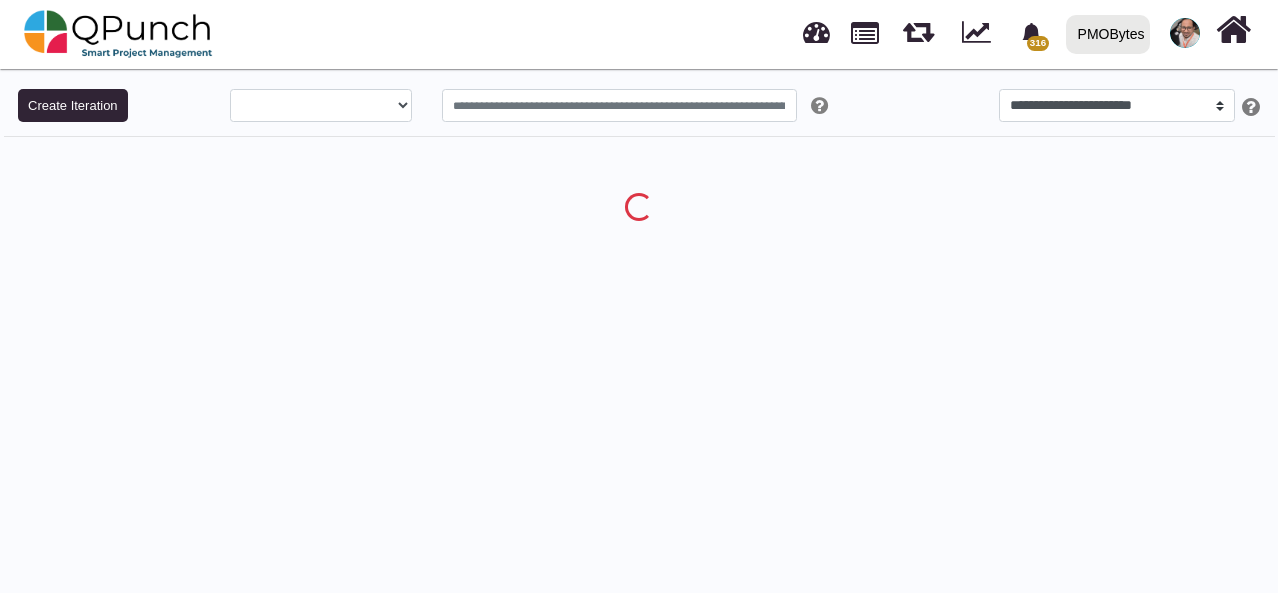 select on "**" 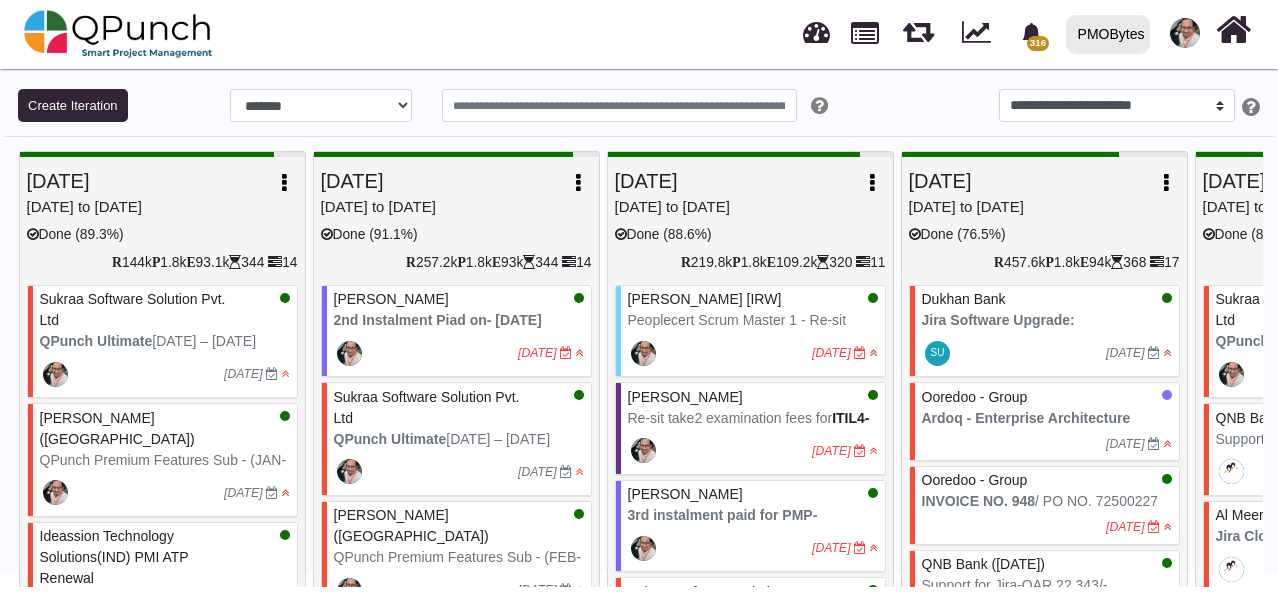 scroll, scrollTop: 0, scrollLeft: 1744, axis: horizontal 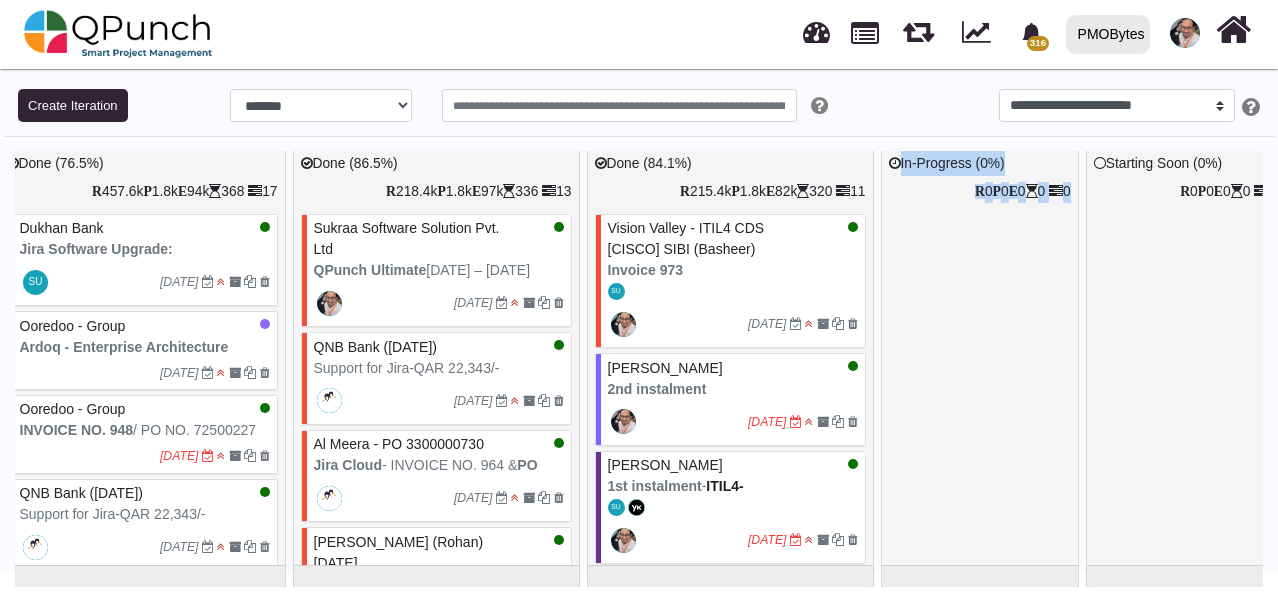drag, startPoint x: 898, startPoint y: 586, endPoint x: 828, endPoint y: 586, distance: 70 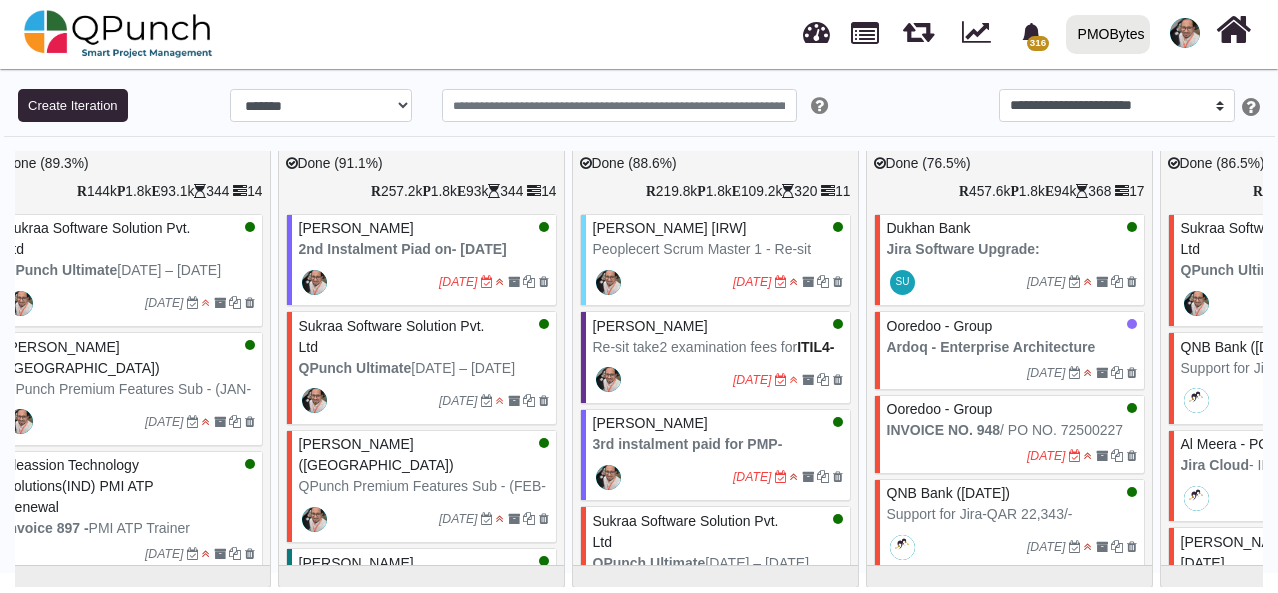 scroll, scrollTop: 92, scrollLeft: 0, axis: vertical 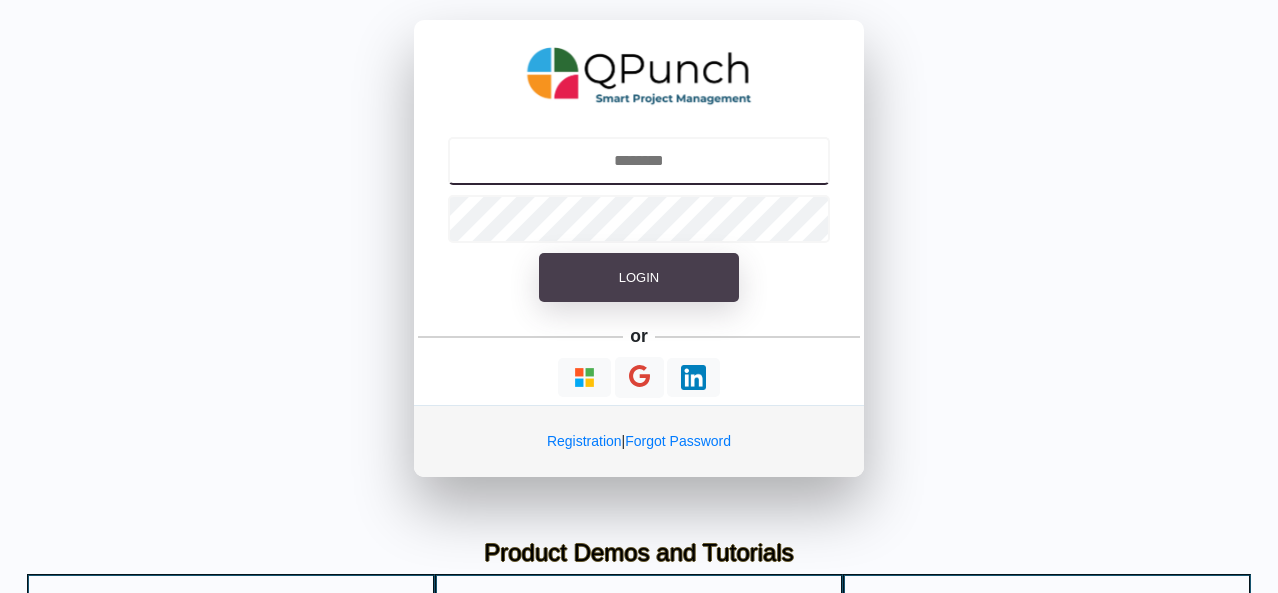 type on "**********" 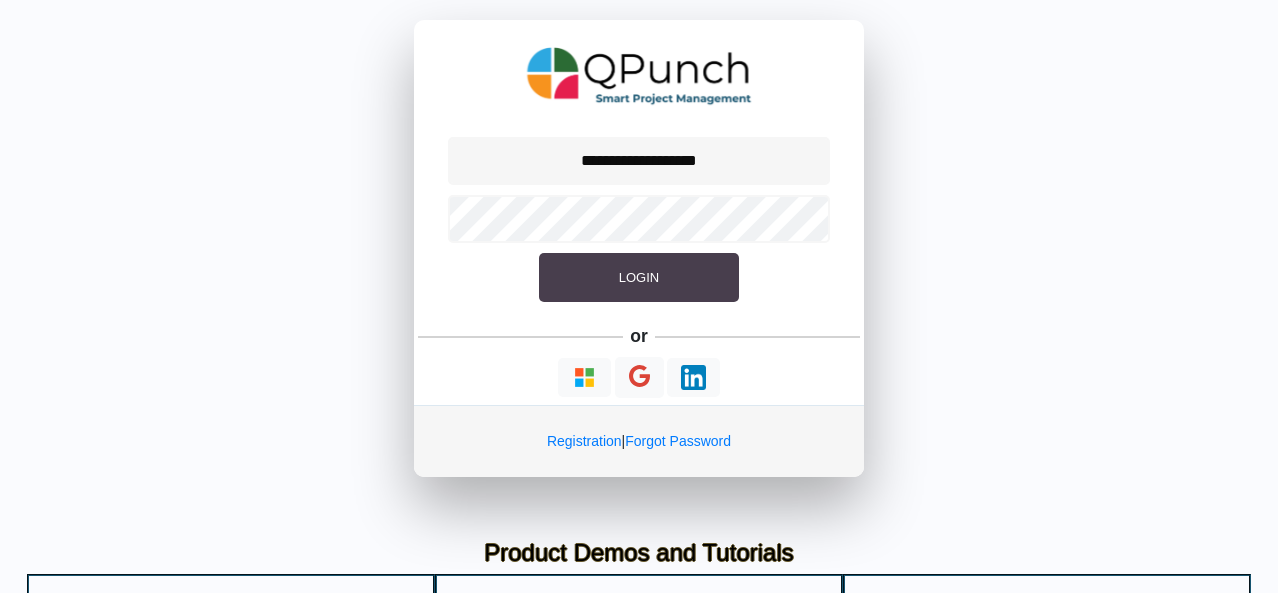 click on "Login" at bounding box center [639, 278] 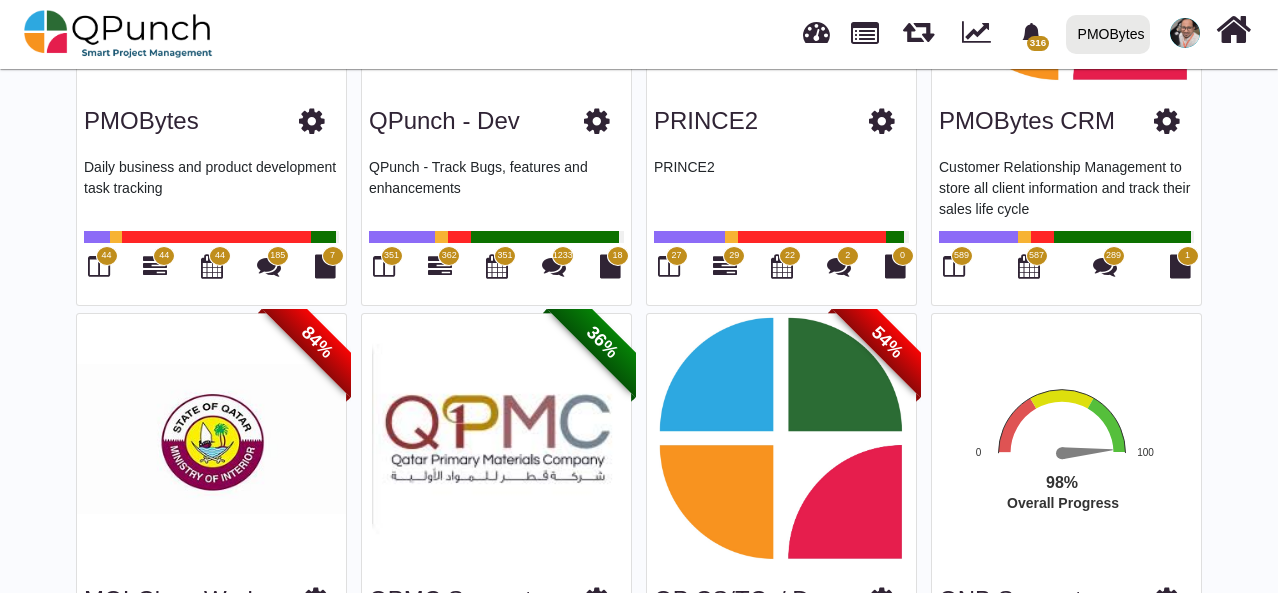 scroll, scrollTop: 400, scrollLeft: 0, axis: vertical 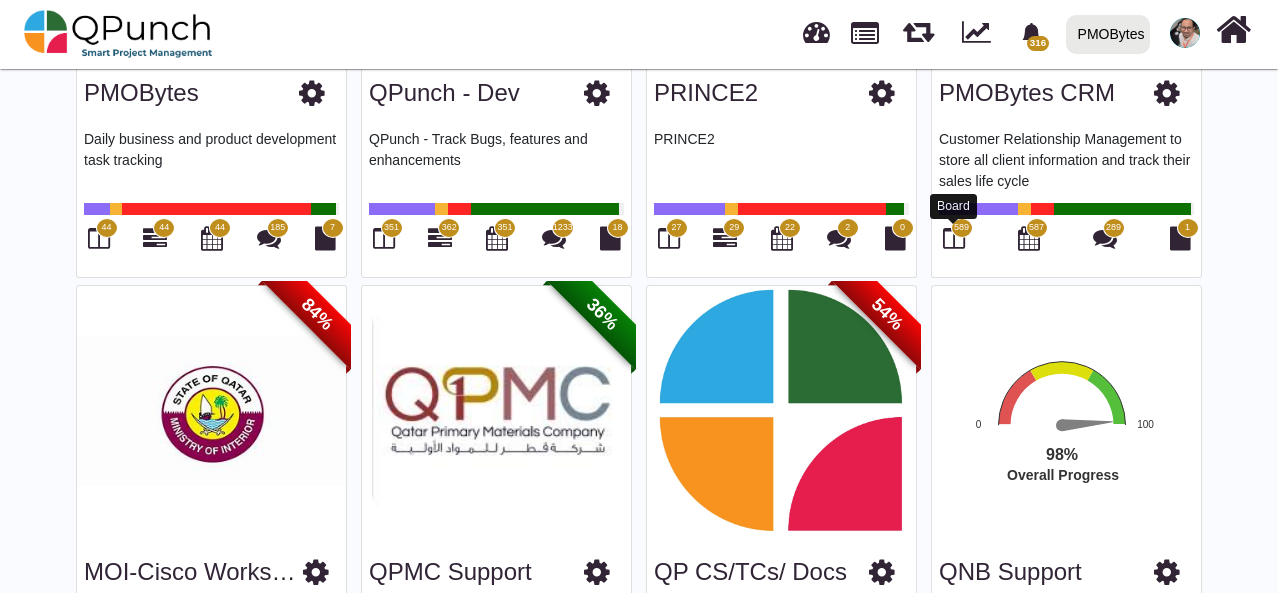 click at bounding box center (954, 238) 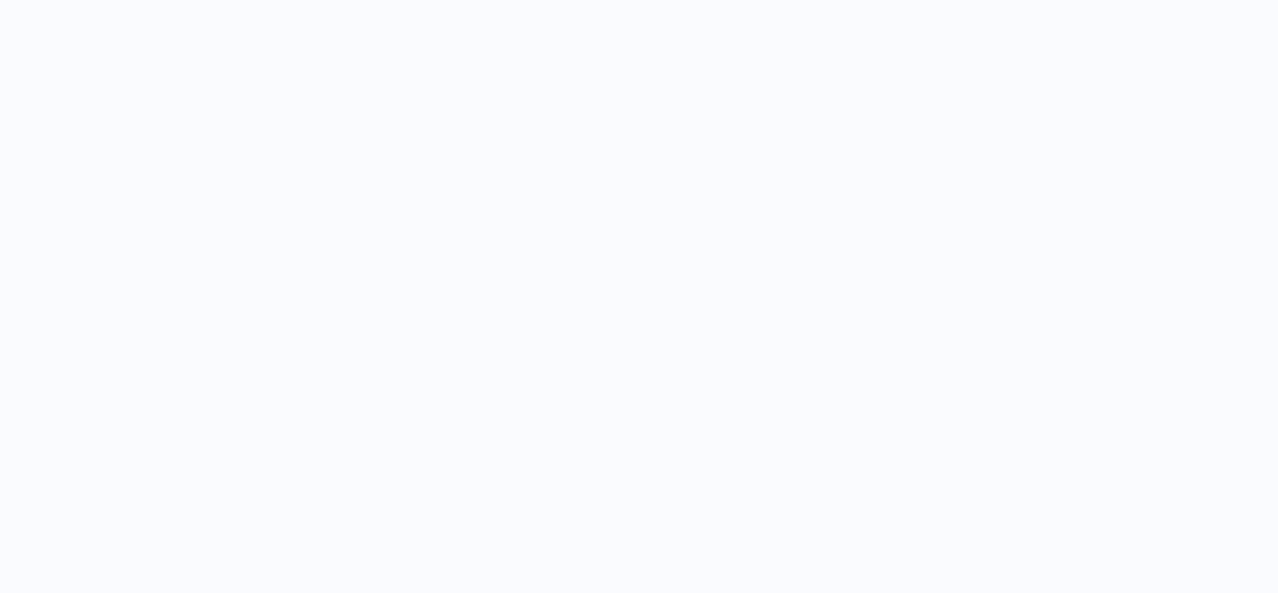scroll, scrollTop: 0, scrollLeft: 0, axis: both 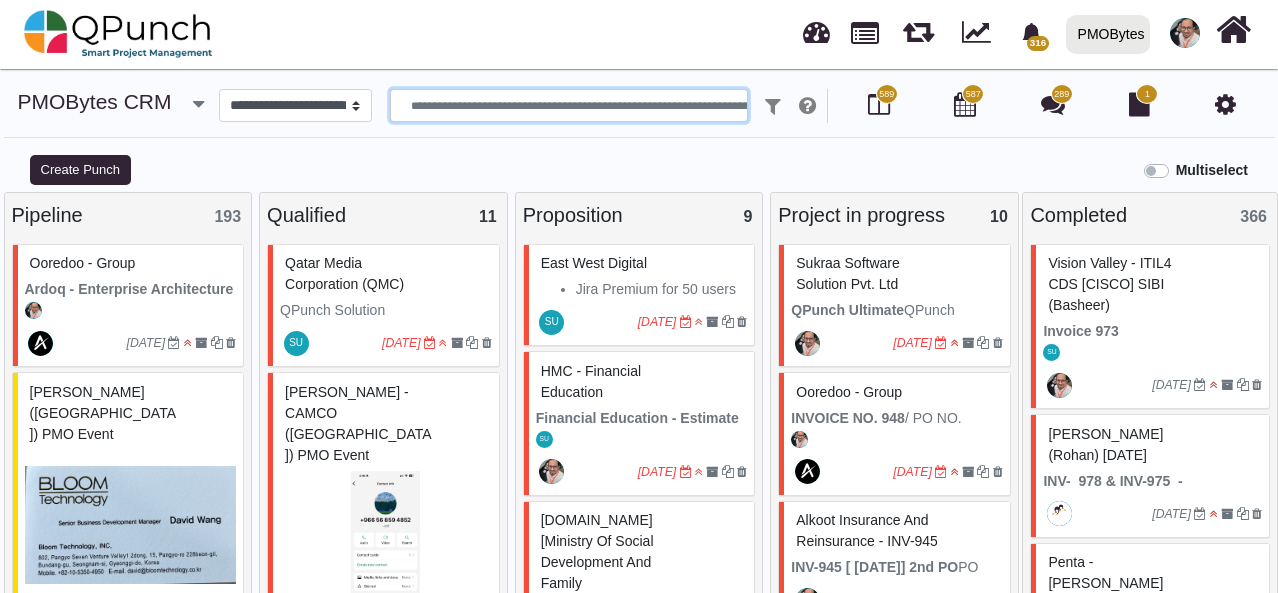 click at bounding box center [569, 106] 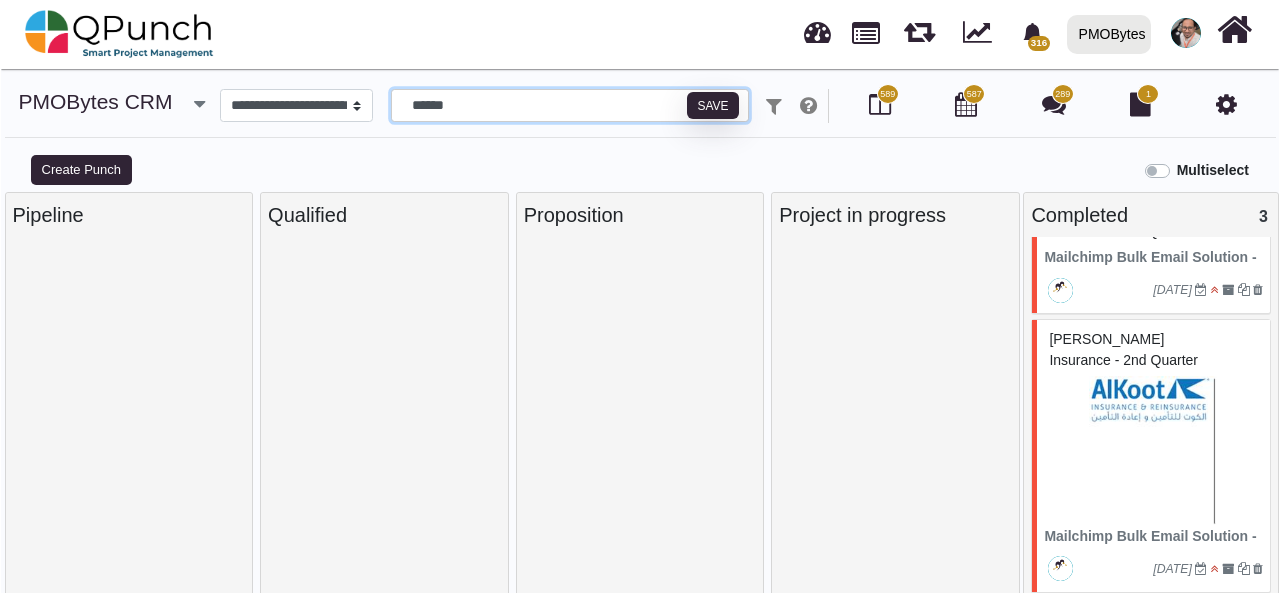 scroll, scrollTop: 0, scrollLeft: 0, axis: both 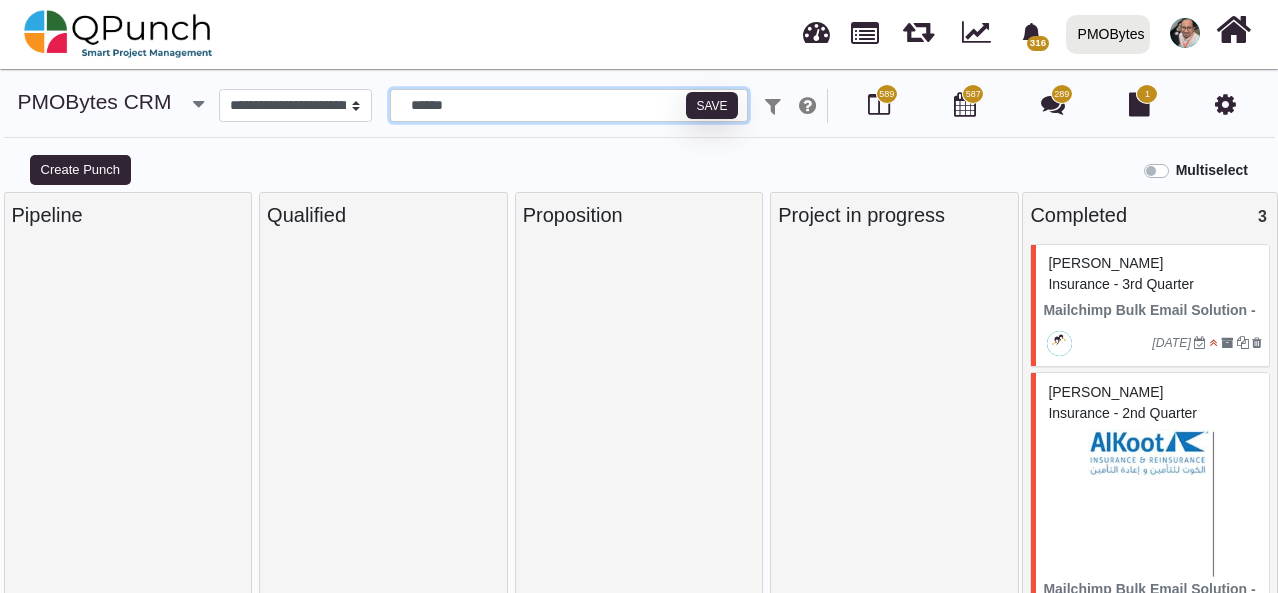 drag, startPoint x: 422, startPoint y: 103, endPoint x: 458, endPoint y: 106, distance: 36.124783 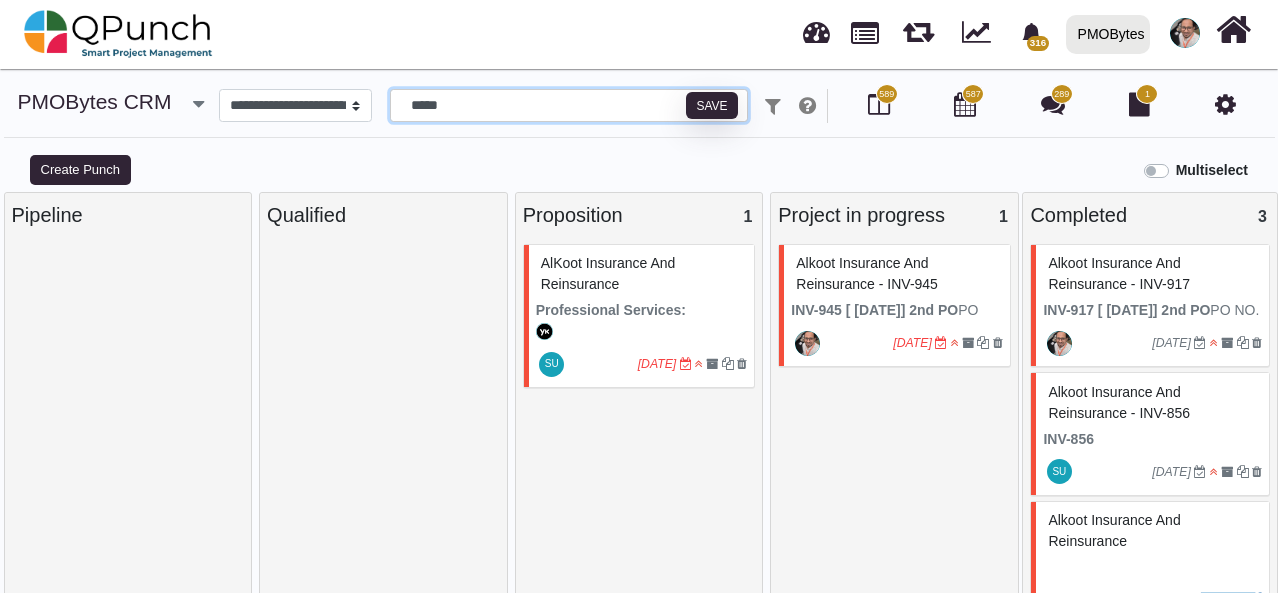 type on "*****" 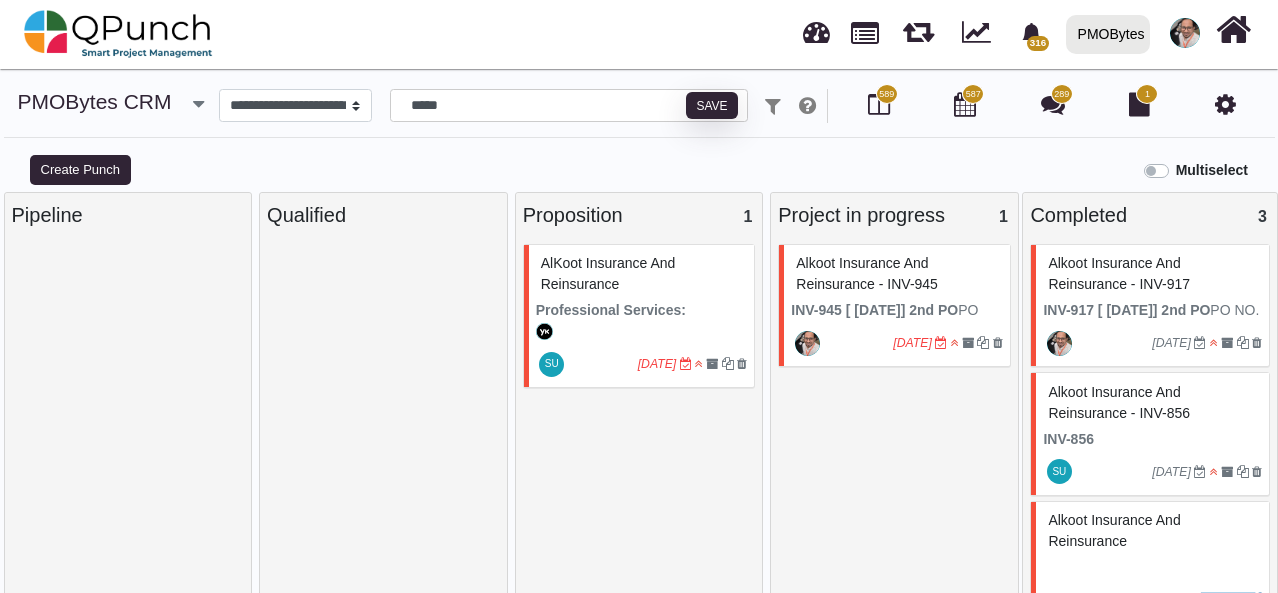 click on "Alkoot Insurance and Reinsurance - INV-917" at bounding box center (1152, 274) 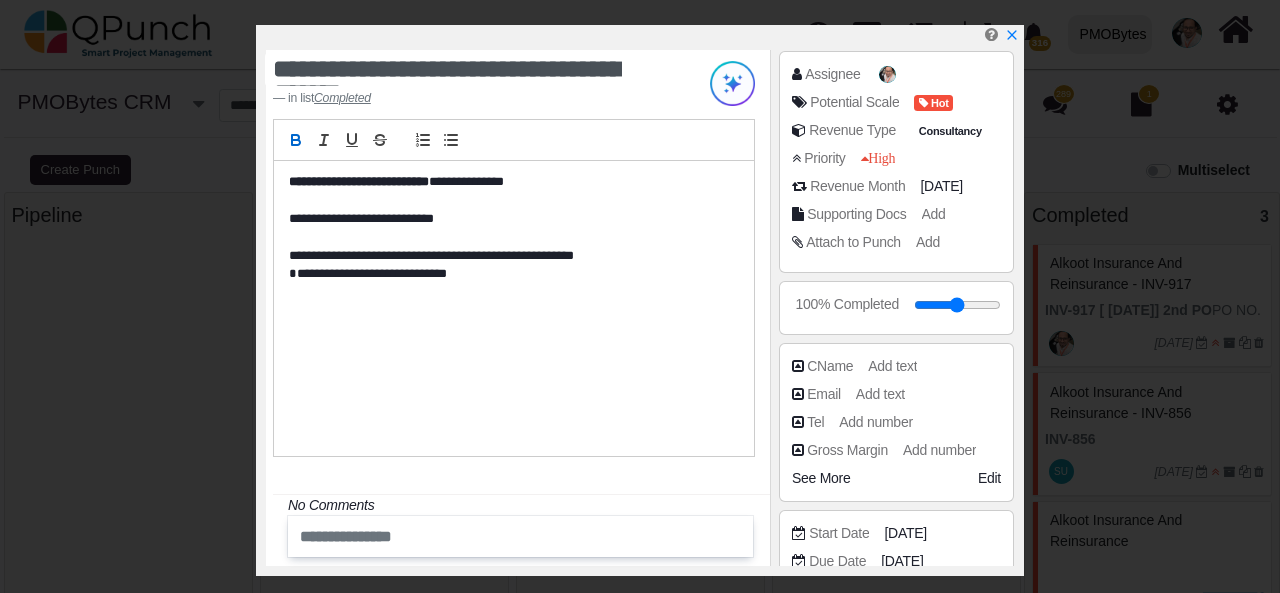 scroll, scrollTop: 200, scrollLeft: 0, axis: vertical 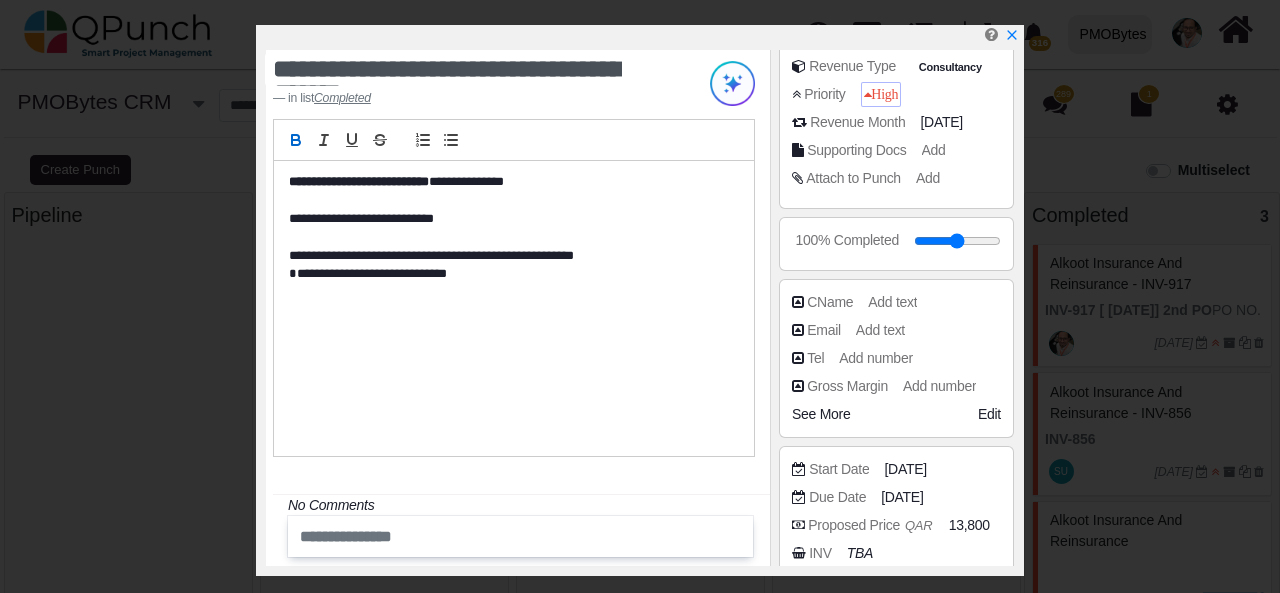 click on "High" at bounding box center [881, 94] 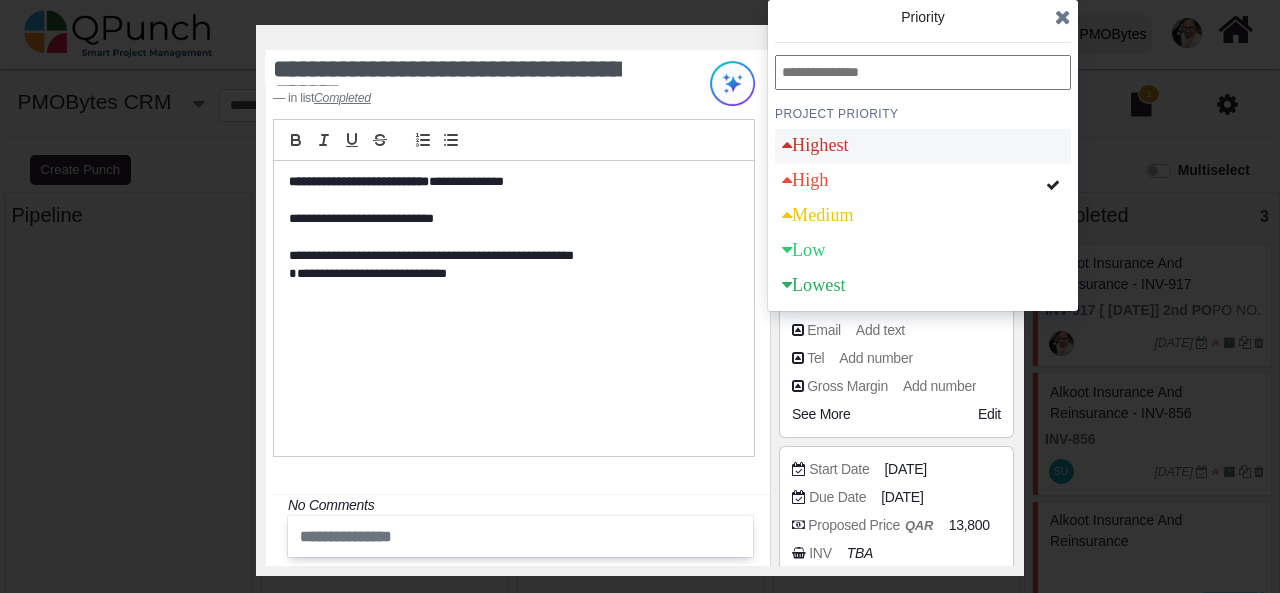 click on "Highest" at bounding box center (923, 146) 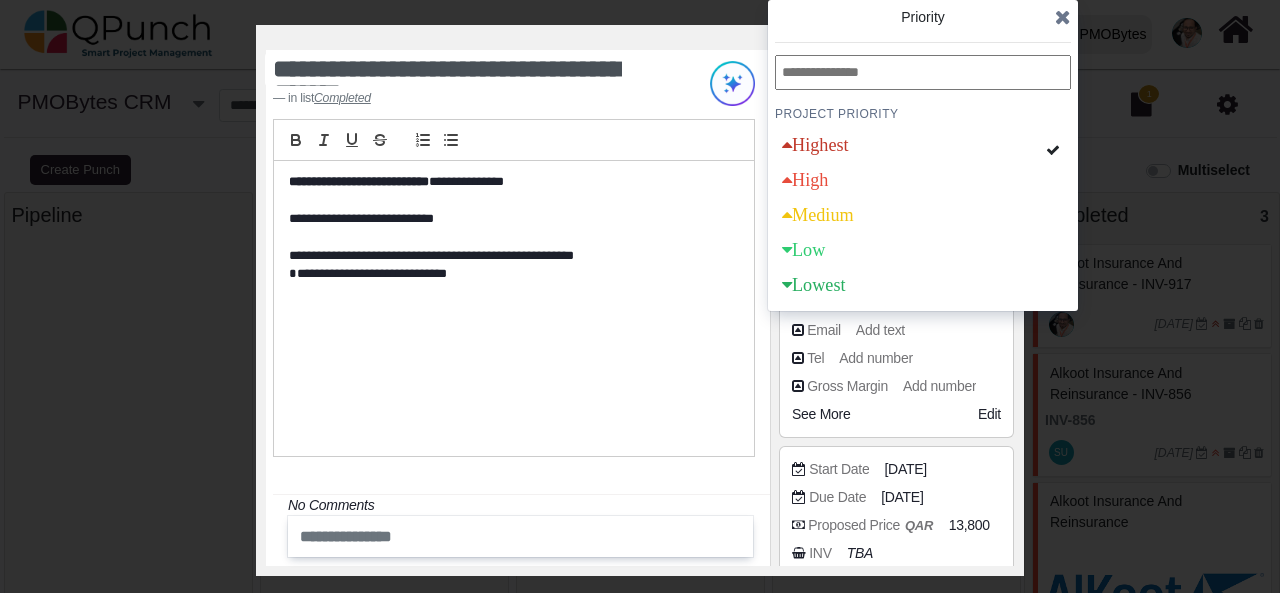 click at bounding box center [1063, 17] 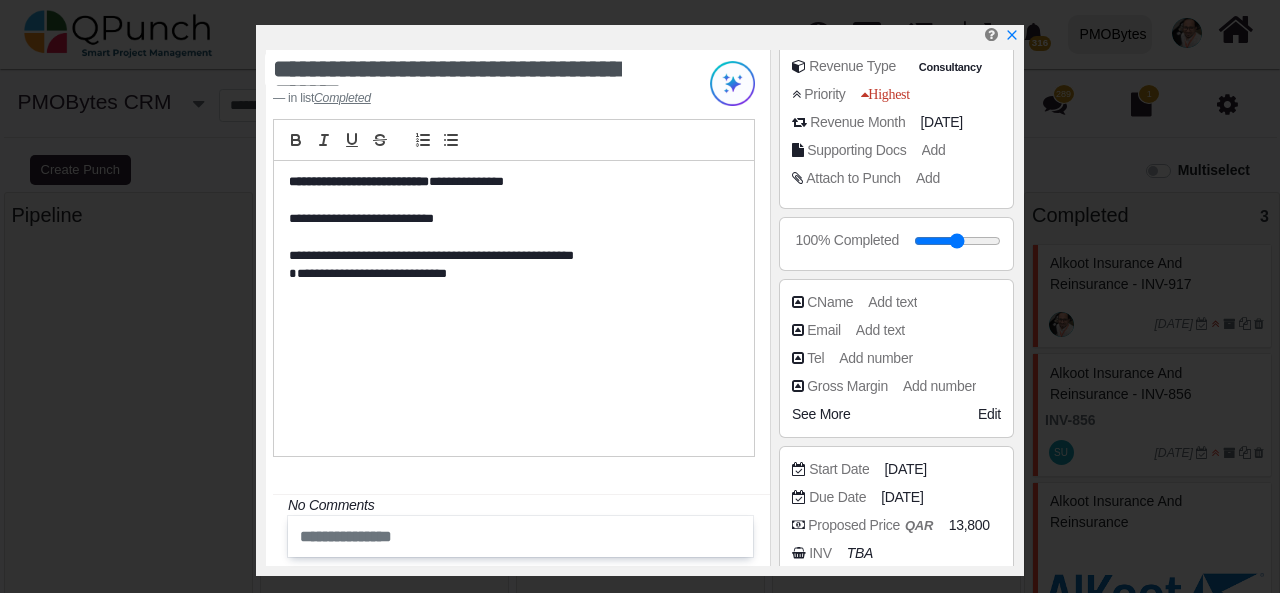 click on "See More" at bounding box center [821, 414] 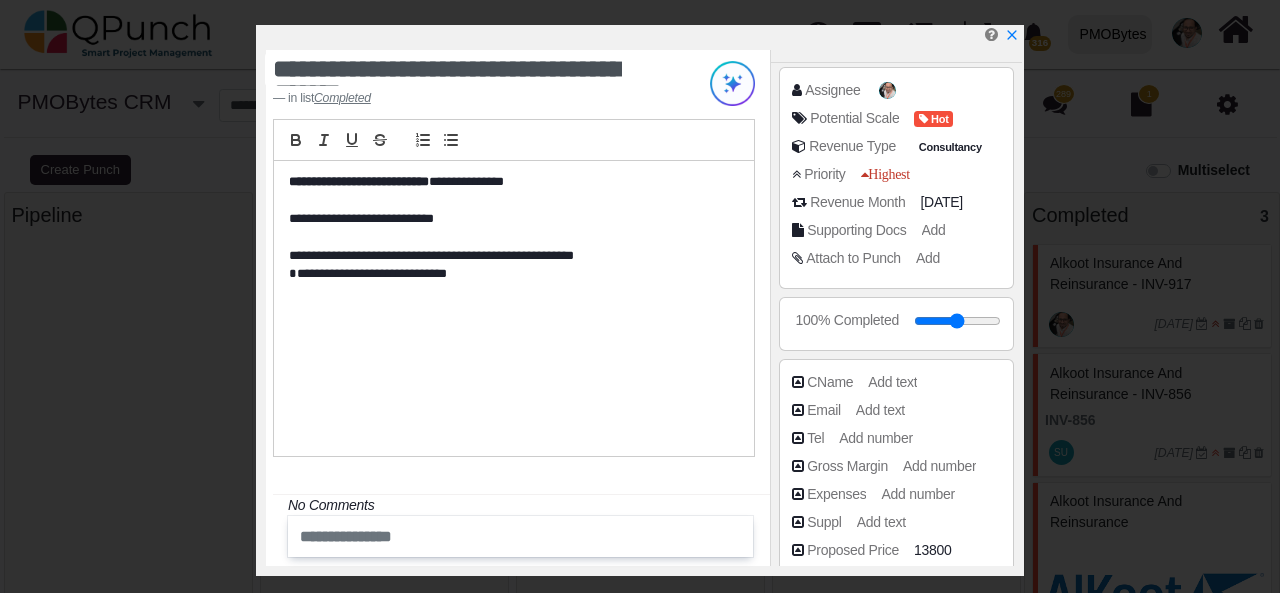 scroll, scrollTop: 400, scrollLeft: 0, axis: vertical 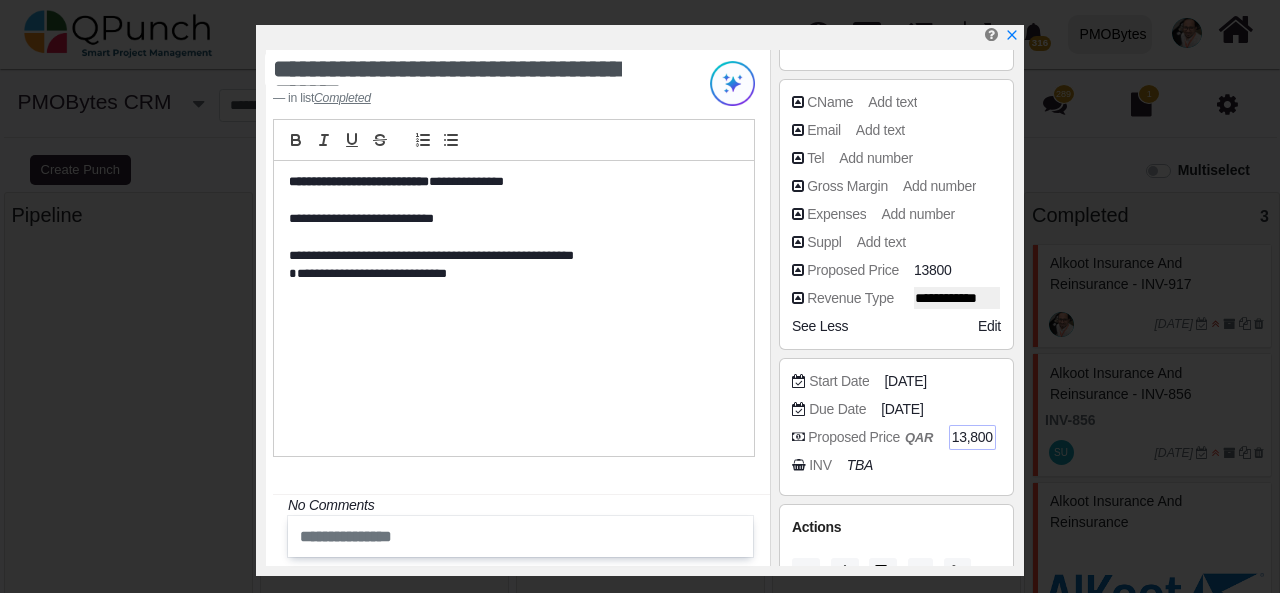 click on "13,800" at bounding box center (972, 437) 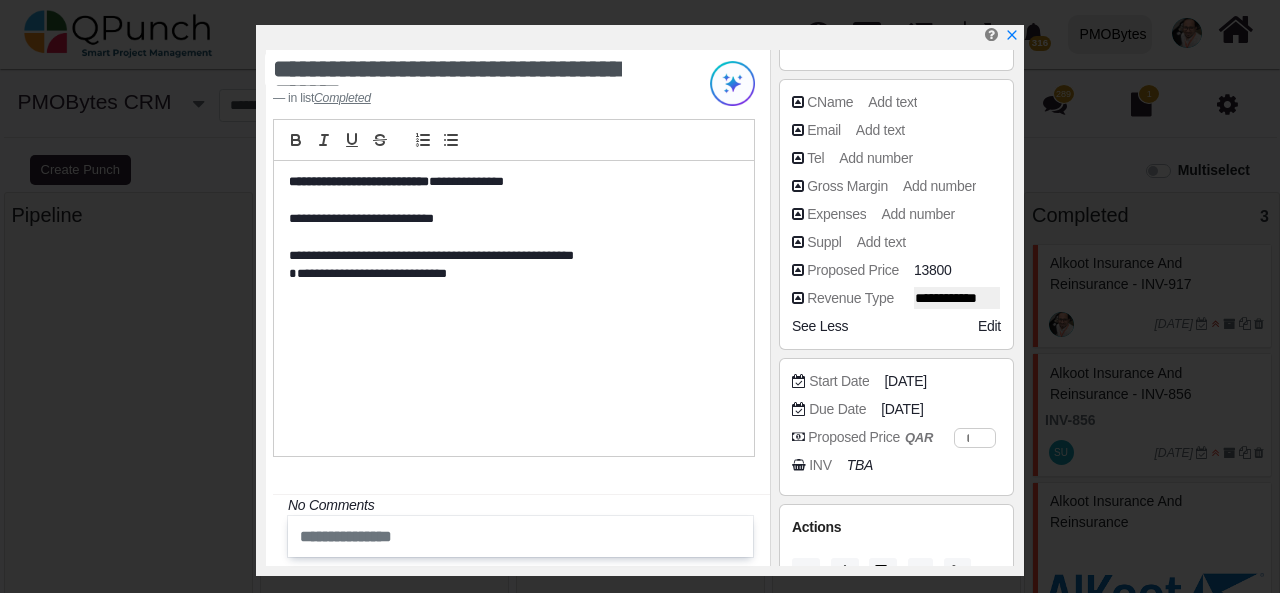 scroll, scrollTop: 0, scrollLeft: 0, axis: both 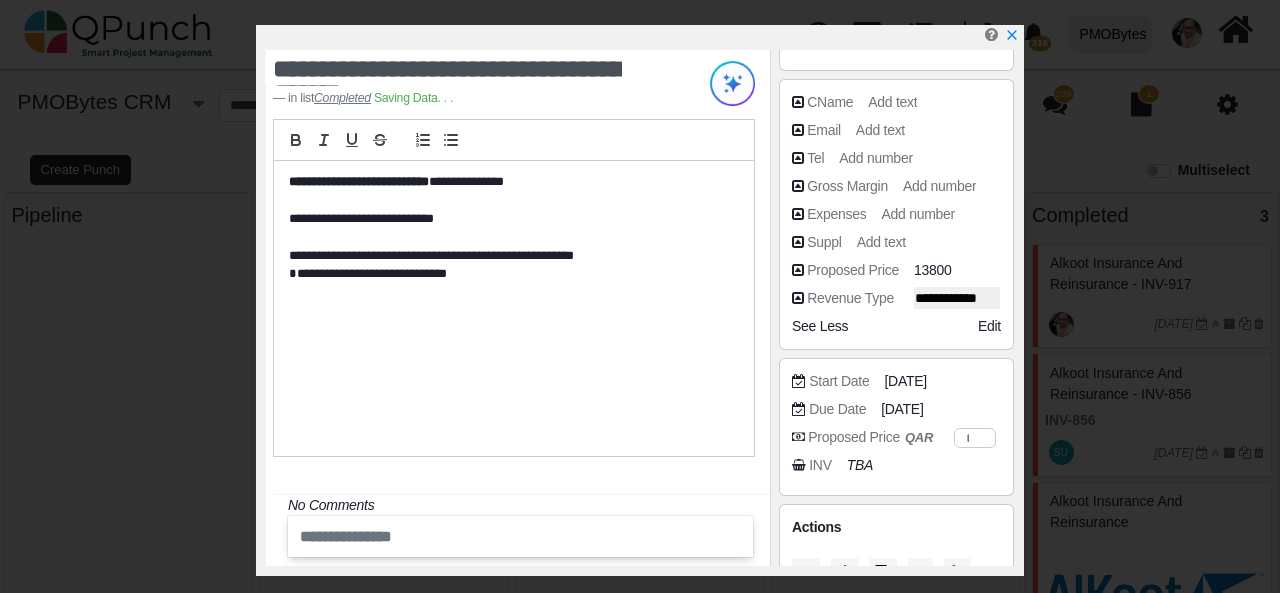 click on "**********" at bounding box center (514, 309) 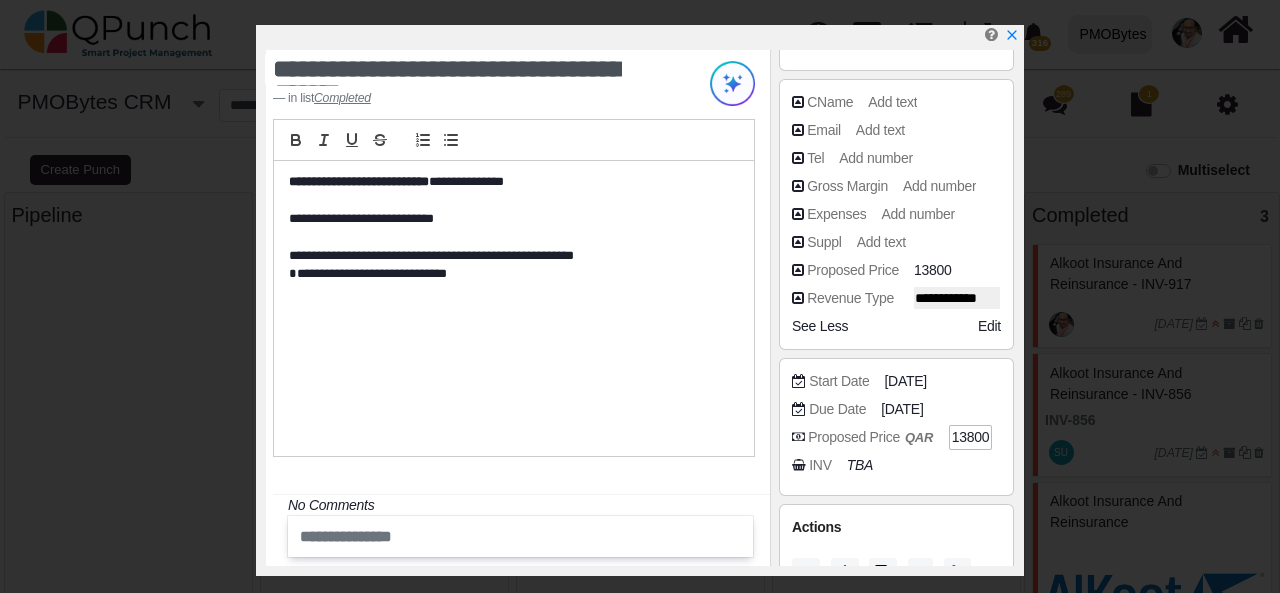 click on "**********" at bounding box center [514, 309] 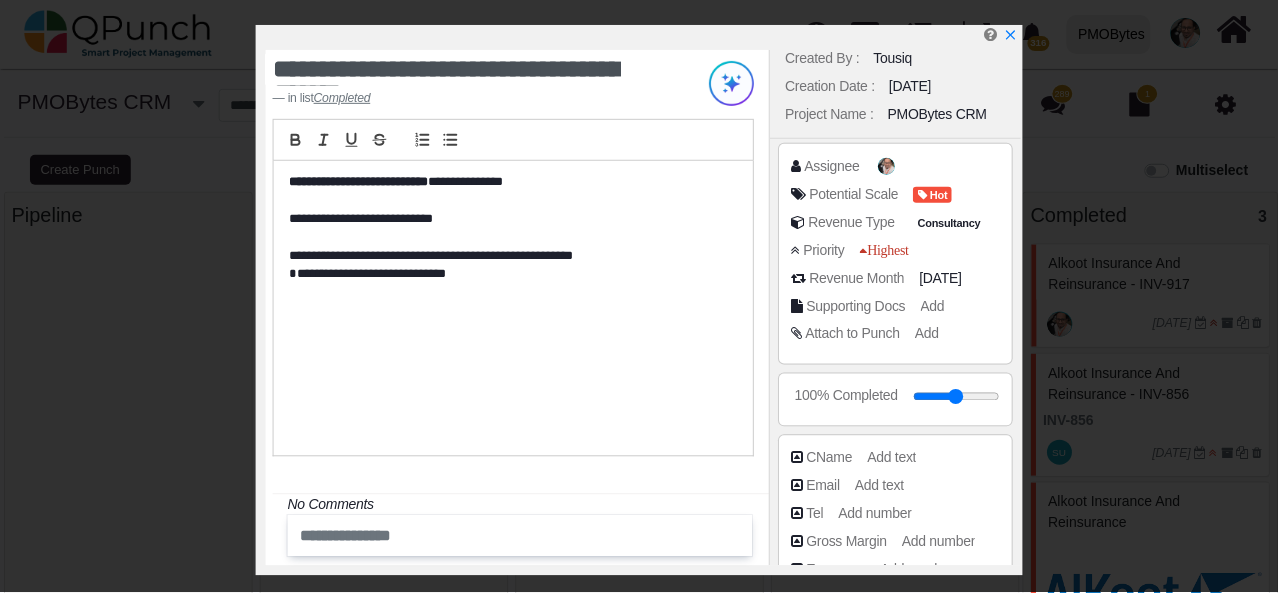 scroll, scrollTop: 0, scrollLeft: 0, axis: both 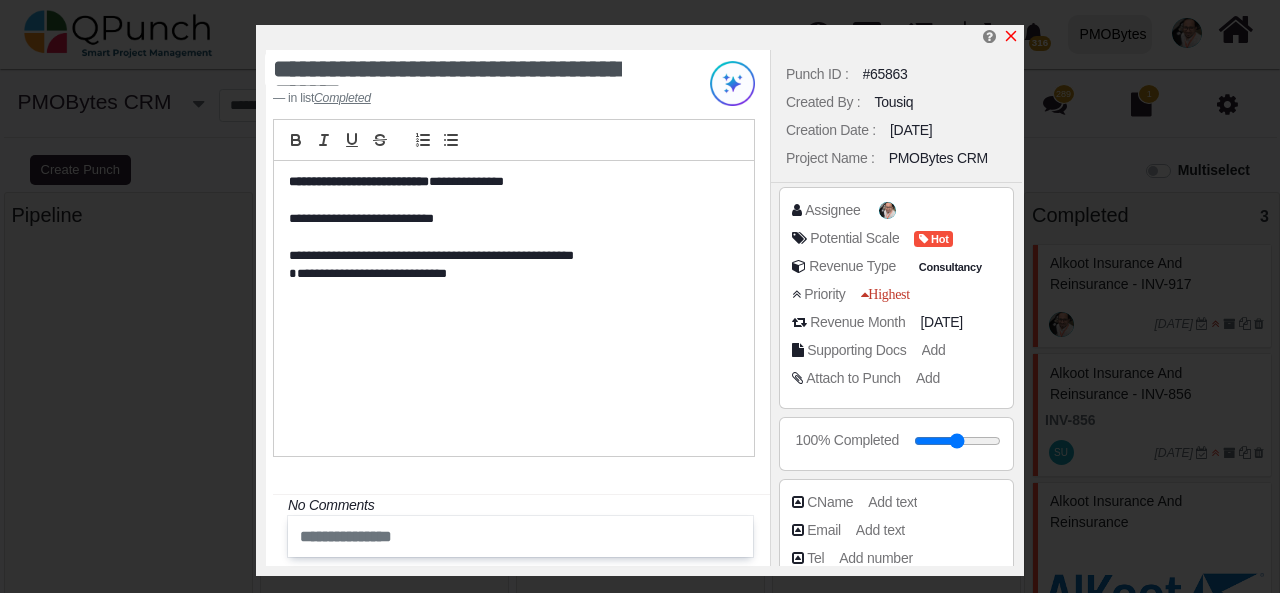 click 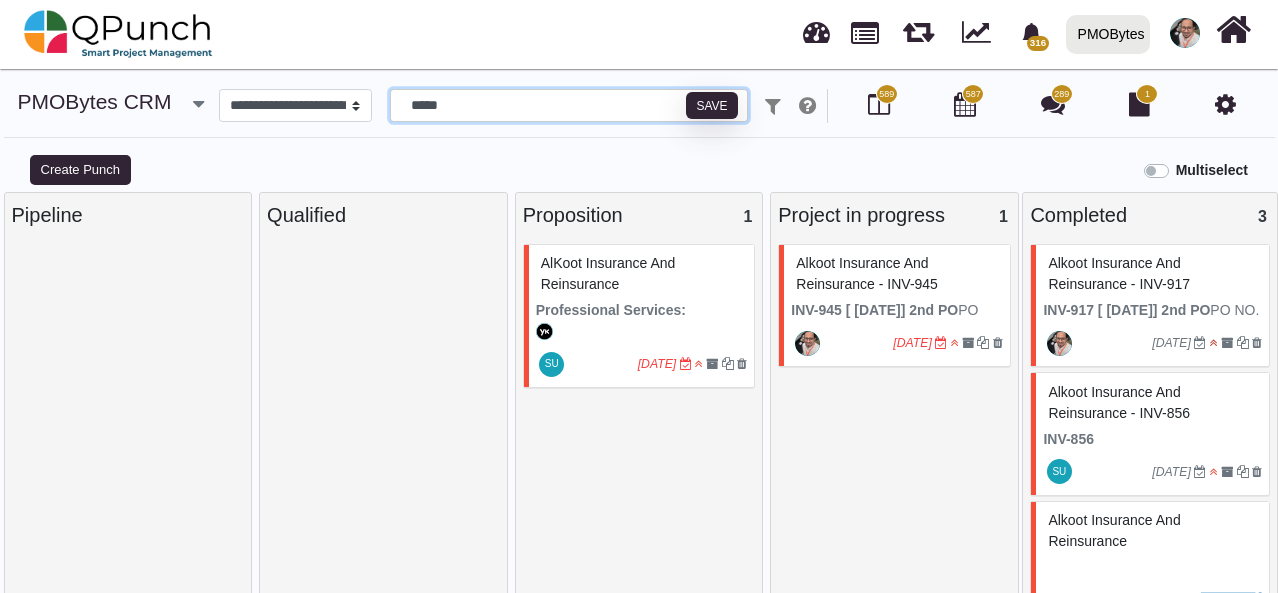 click on "*****" at bounding box center (569, 106) 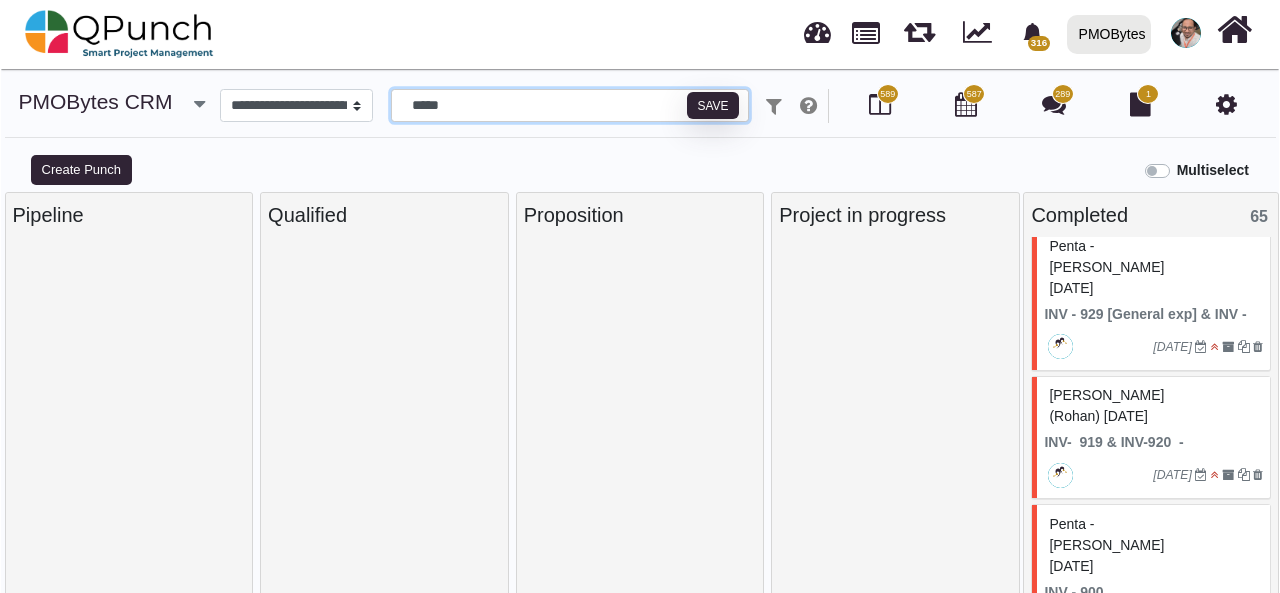 scroll, scrollTop: 1000, scrollLeft: 0, axis: vertical 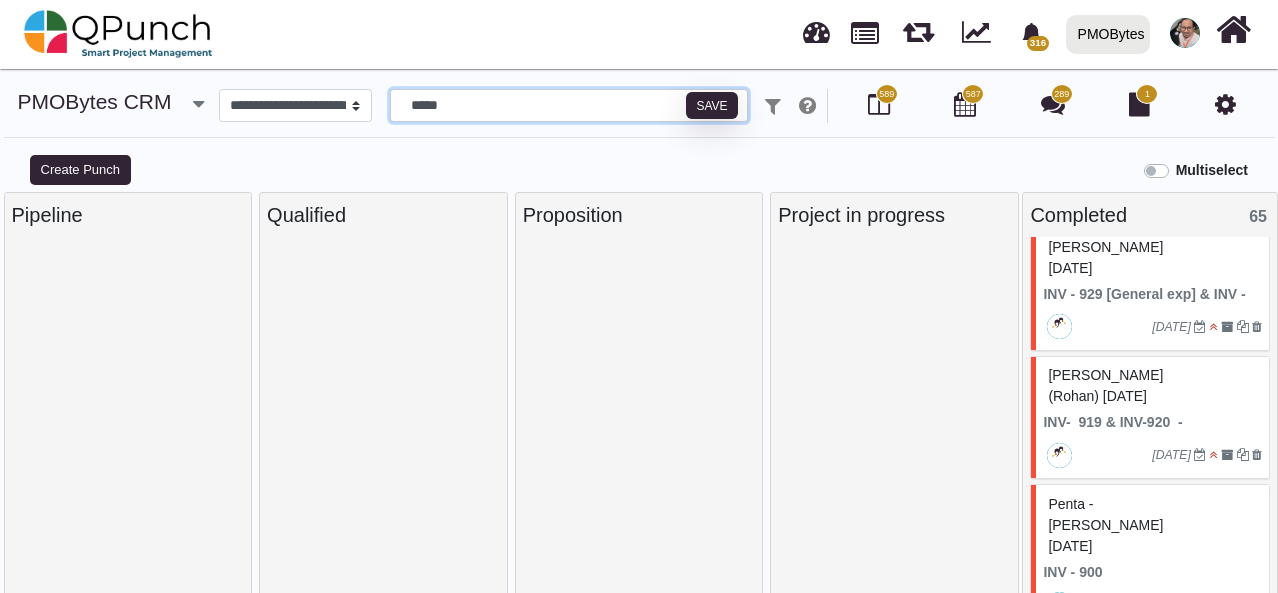 type on "*****" 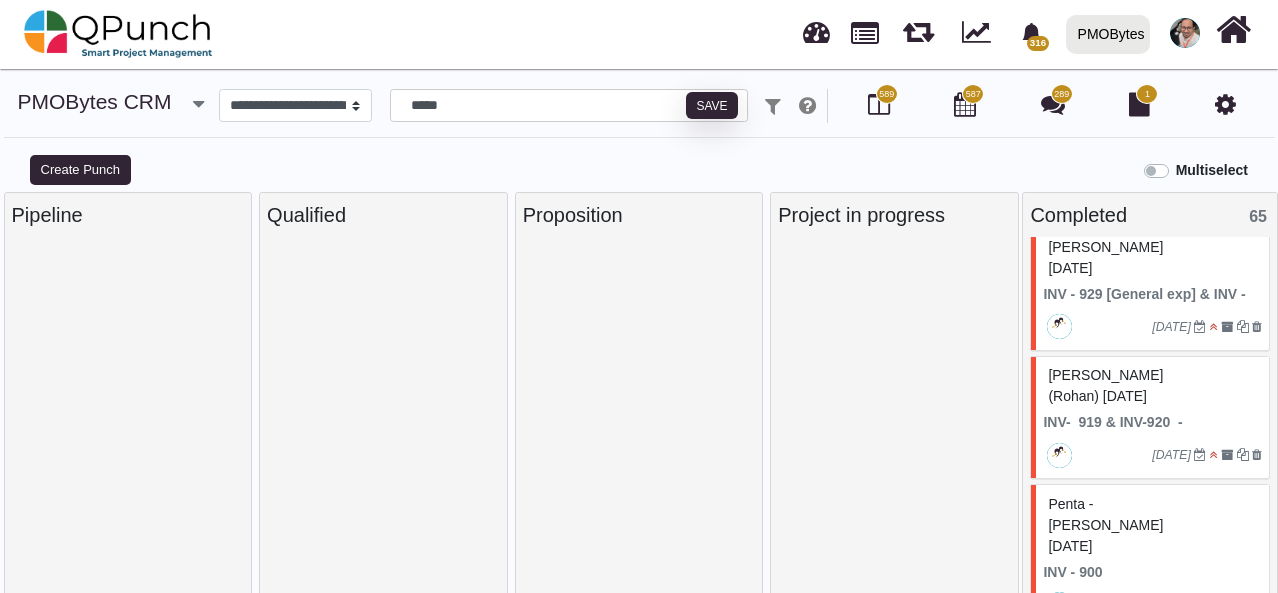 click on "INV - 900" at bounding box center (1152, 572) 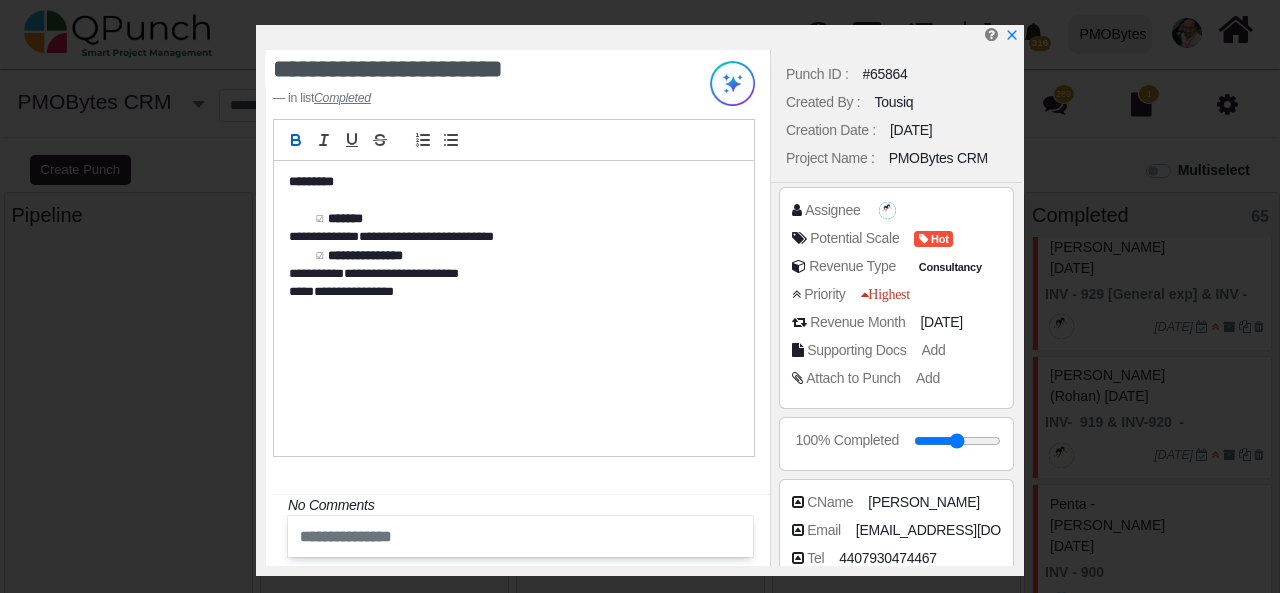 click on "*********" at bounding box center (508, 182) 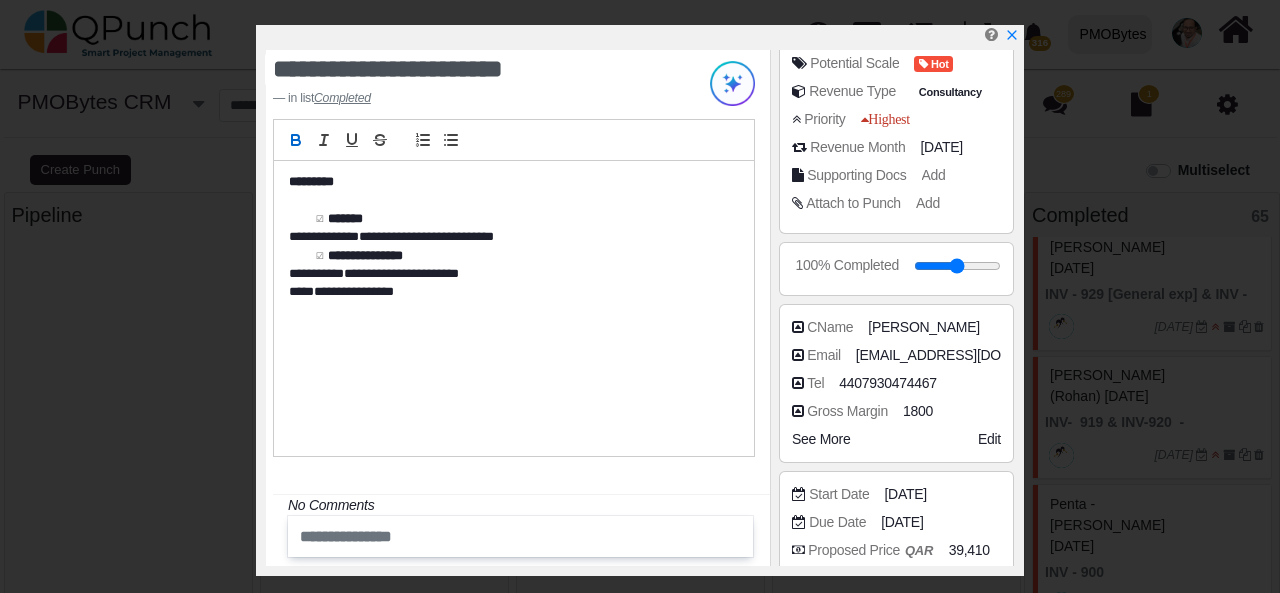 scroll, scrollTop: 365, scrollLeft: 0, axis: vertical 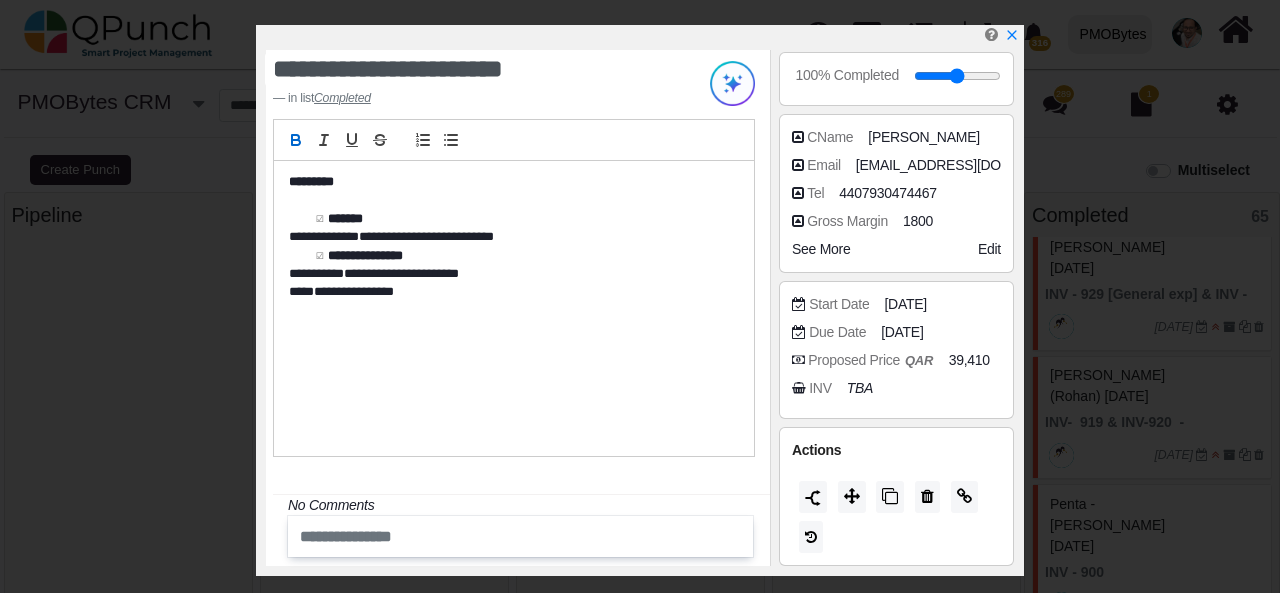 click on "See More" at bounding box center [821, 249] 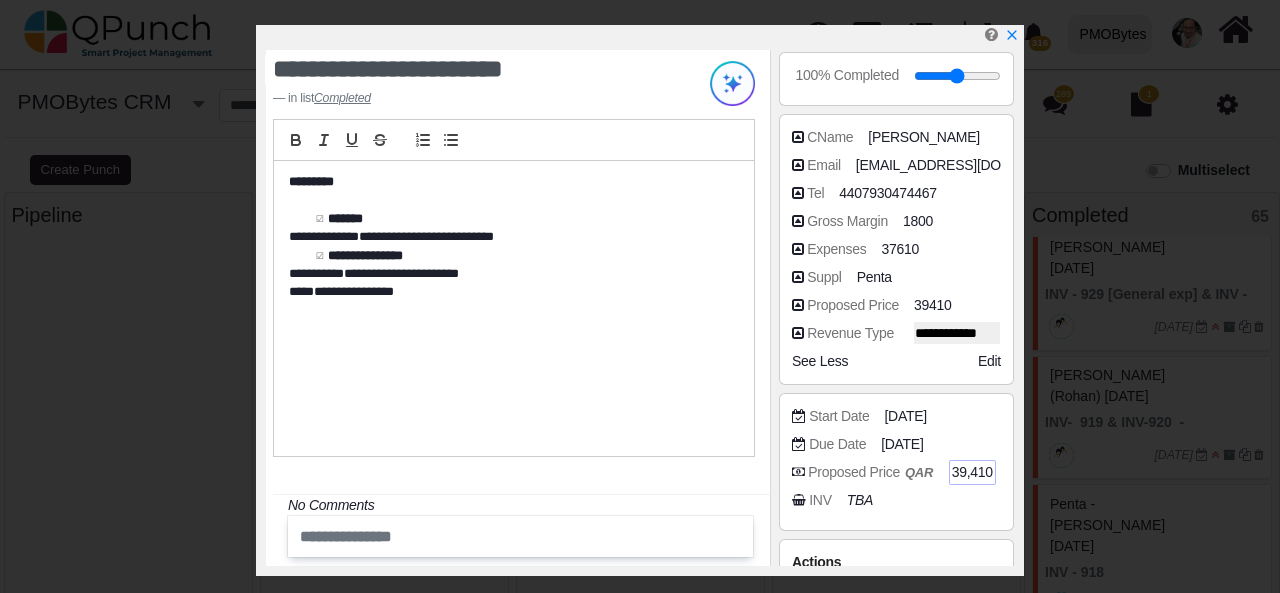 click on "39,410" at bounding box center (972, 472) 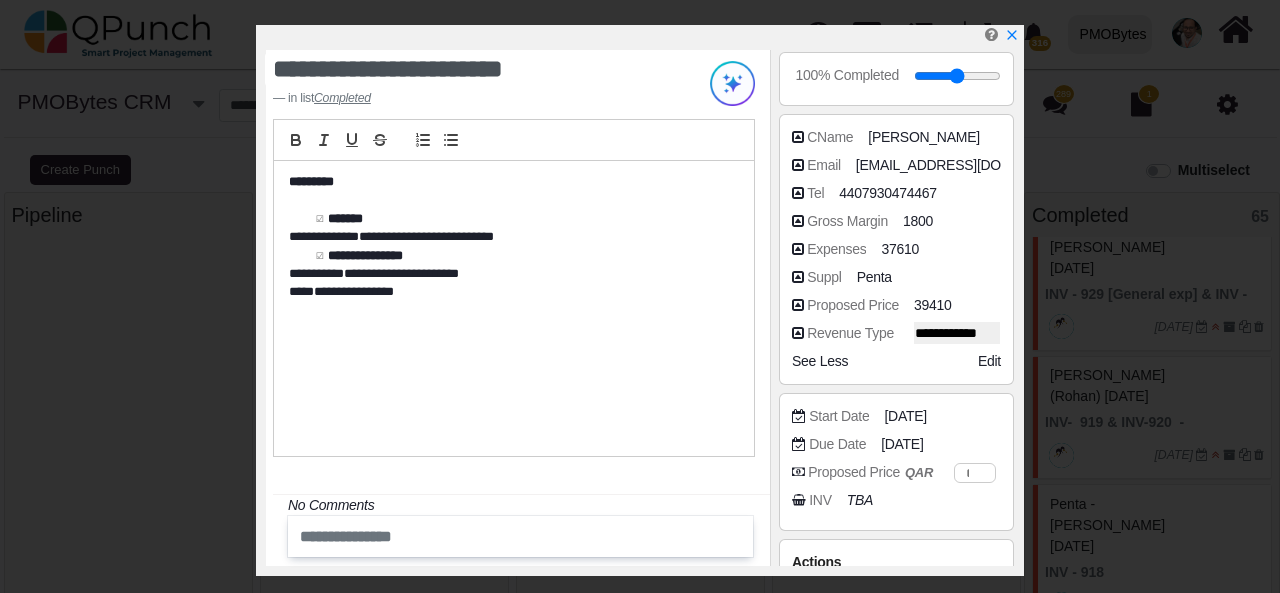 scroll, scrollTop: 0, scrollLeft: 0, axis: both 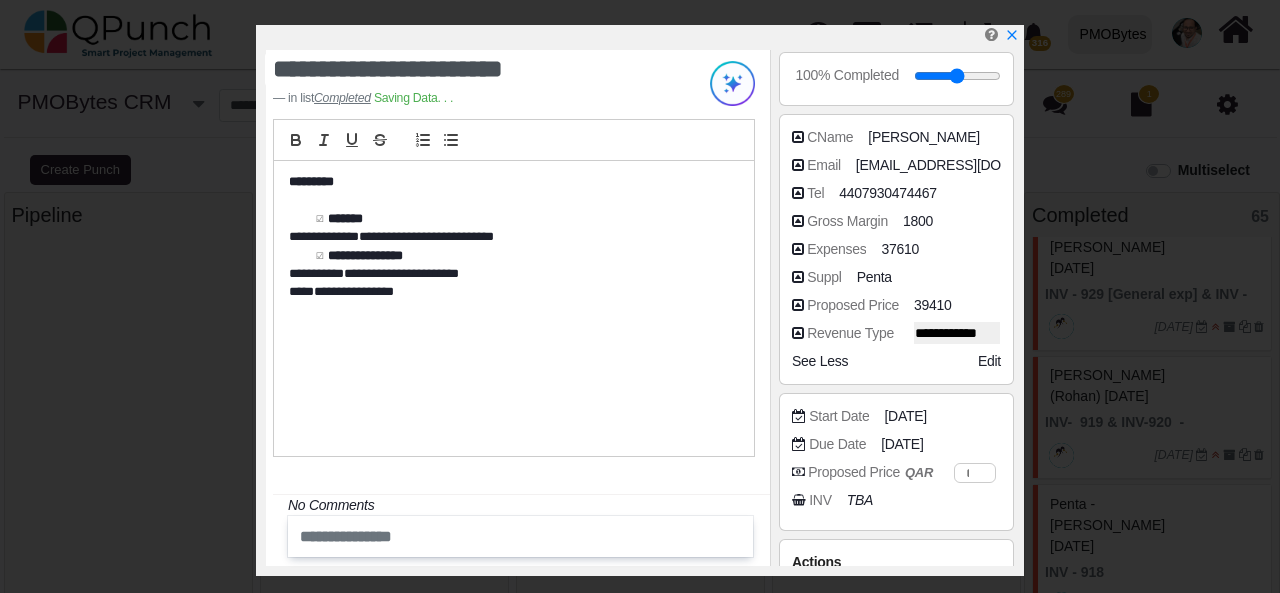 click on "**********" at bounding box center (514, 290) 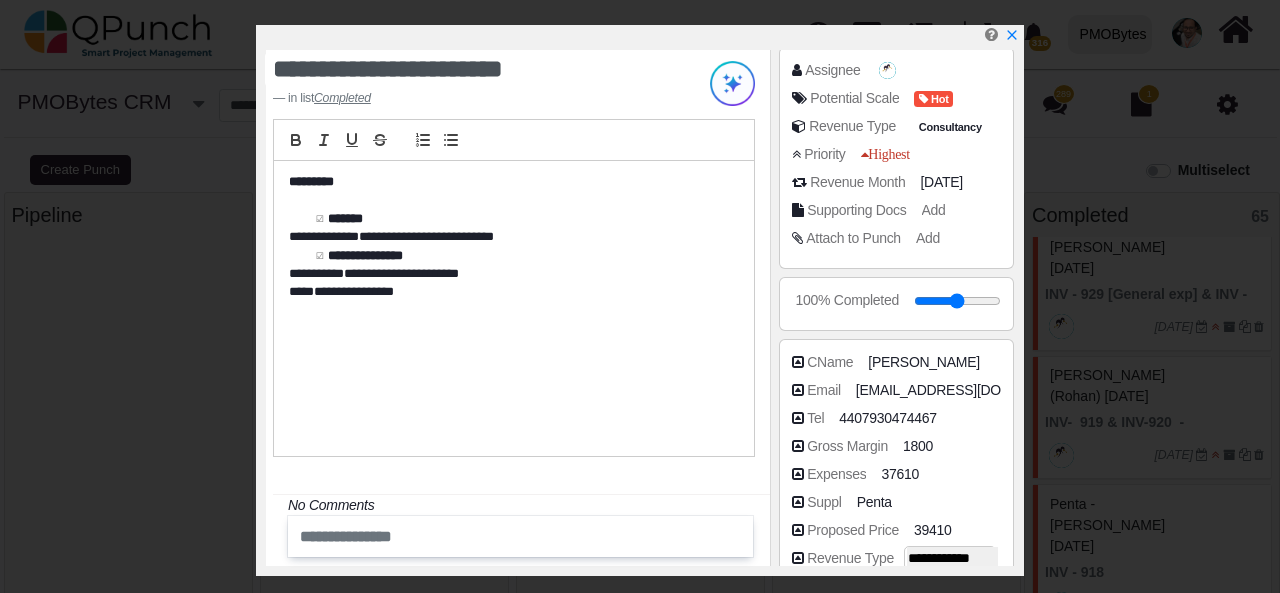 scroll, scrollTop: 0, scrollLeft: 0, axis: both 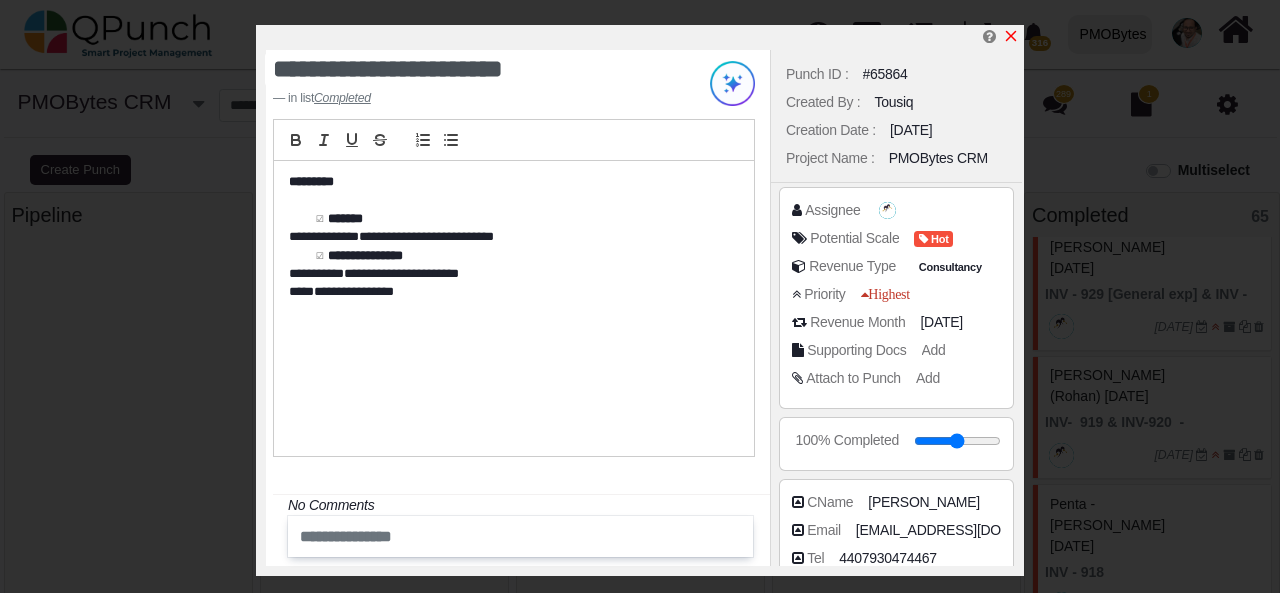 click 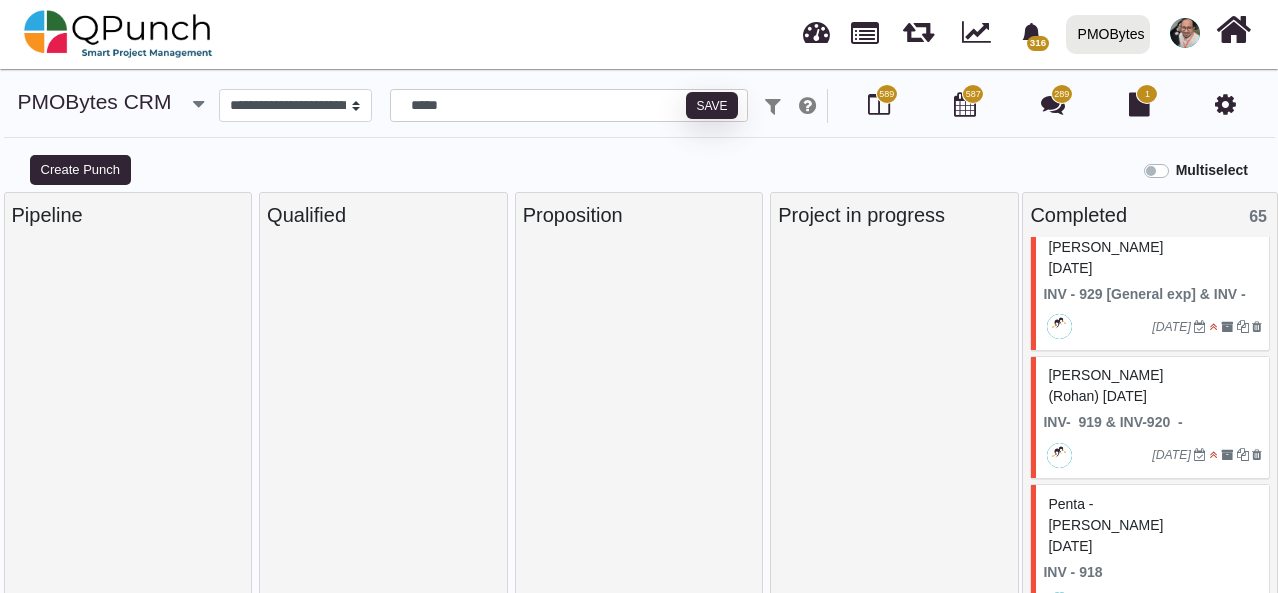 click on "[PERSON_NAME] (Rohan) [DATE]" at bounding box center [1152, 386] 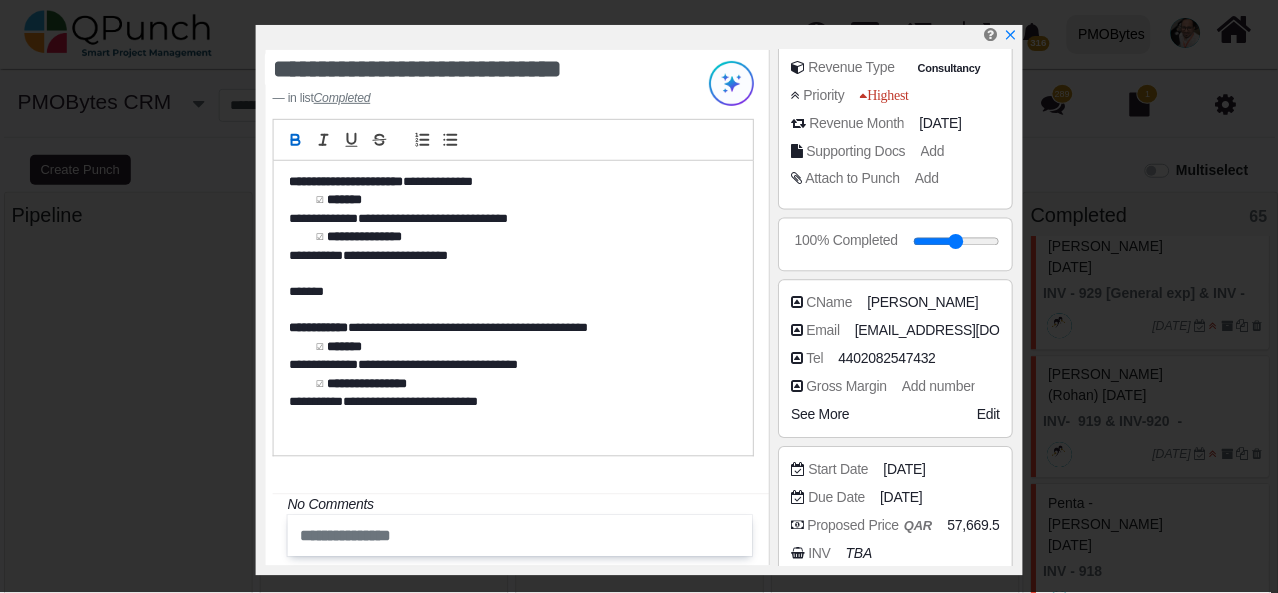 scroll, scrollTop: 200, scrollLeft: 0, axis: vertical 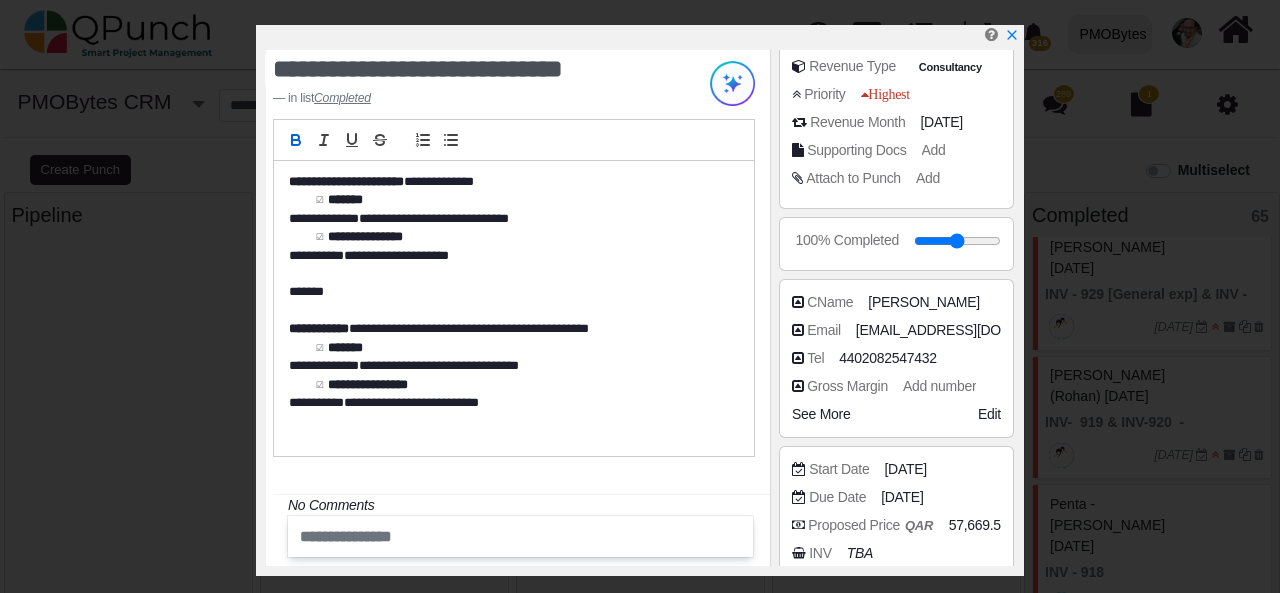 click on "See More" at bounding box center [821, 414] 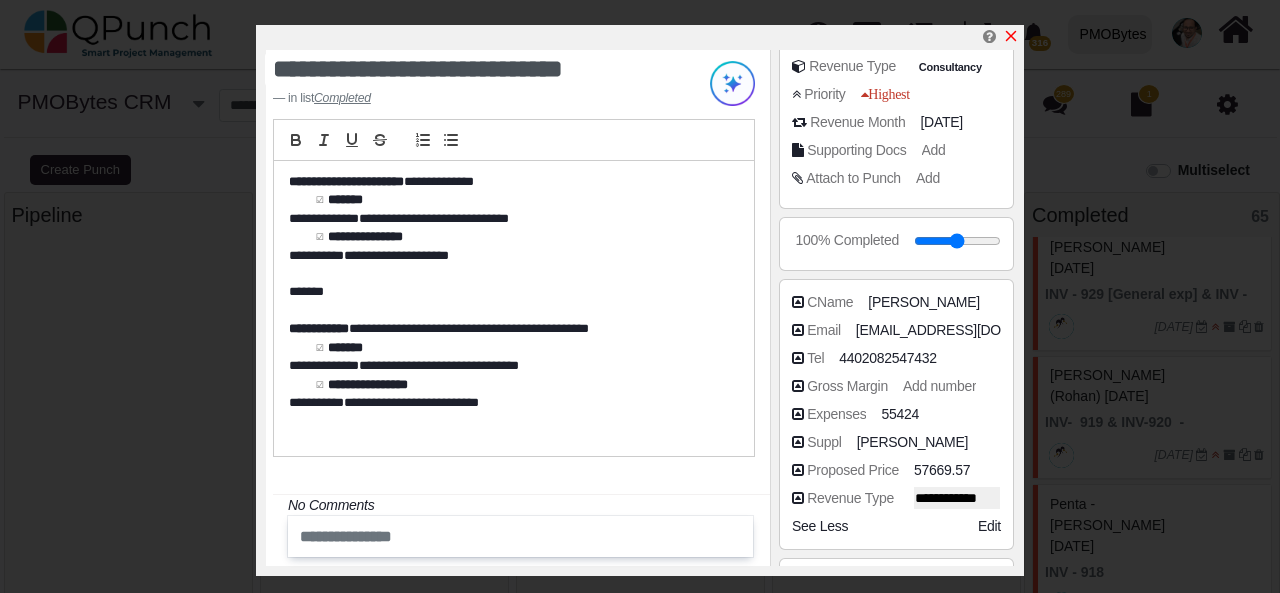 click 